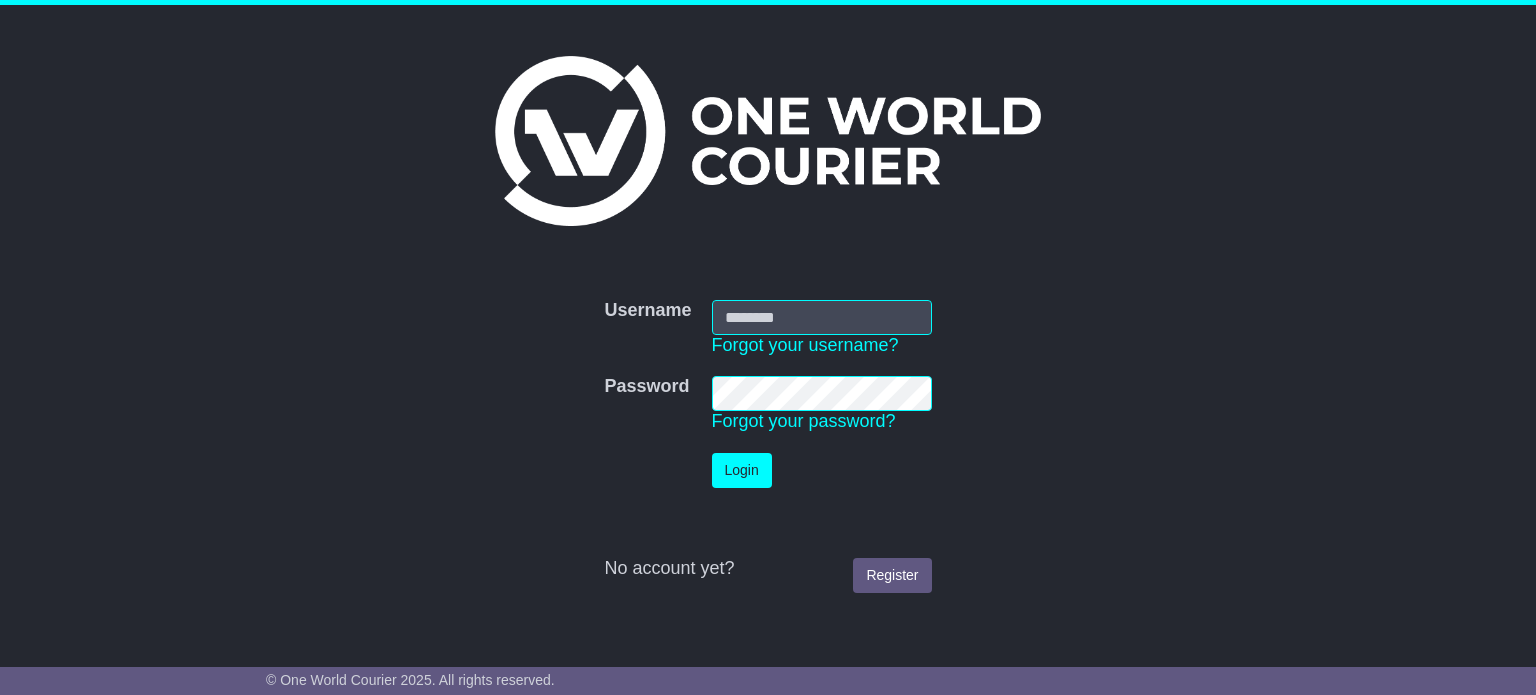scroll, scrollTop: 0, scrollLeft: 0, axis: both 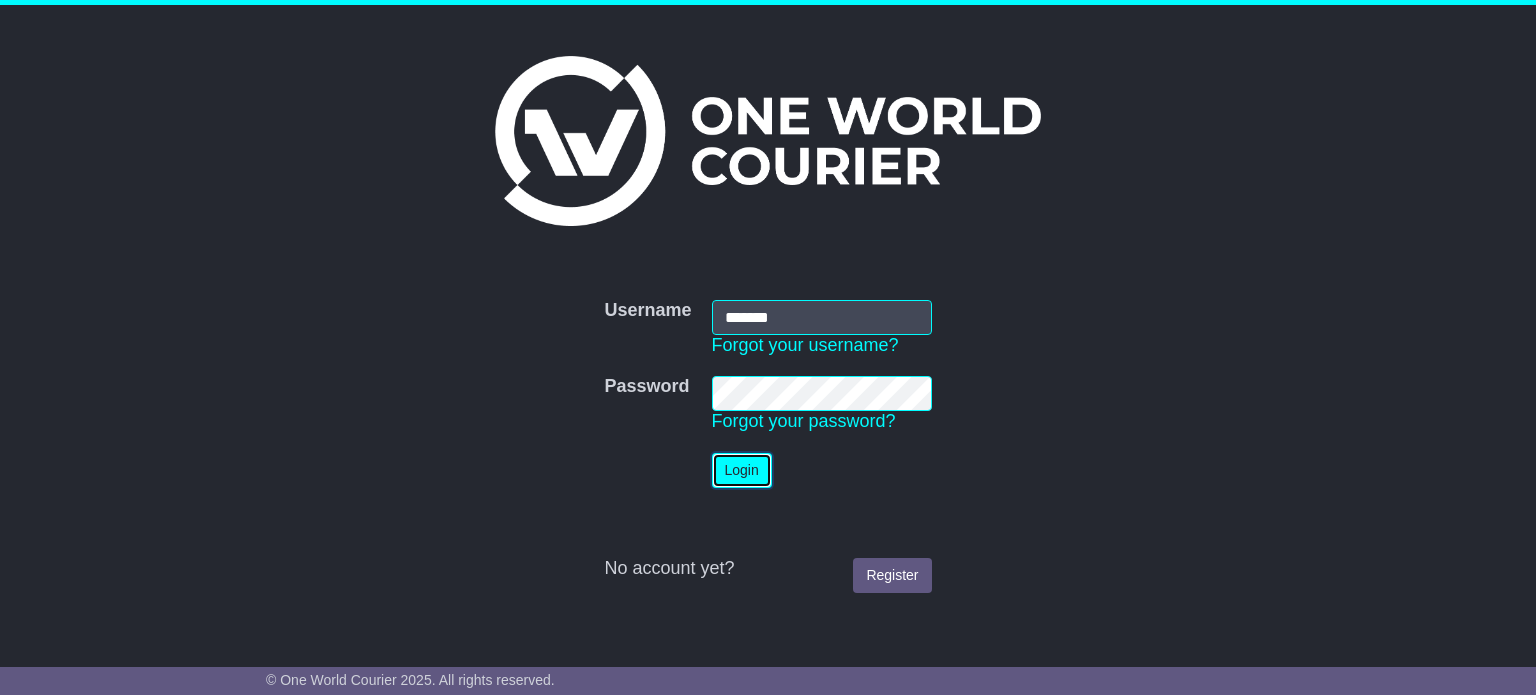 click on "Login" at bounding box center (742, 470) 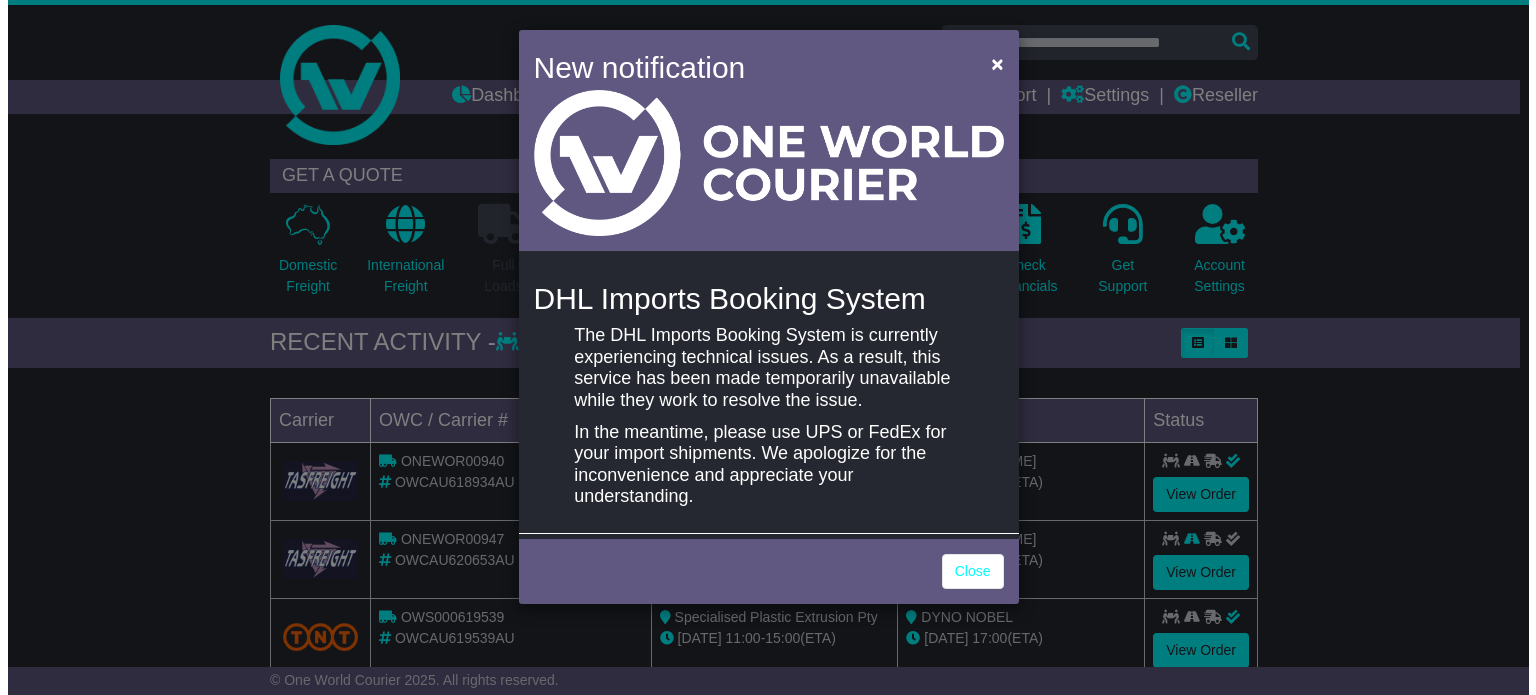 scroll, scrollTop: 0, scrollLeft: 0, axis: both 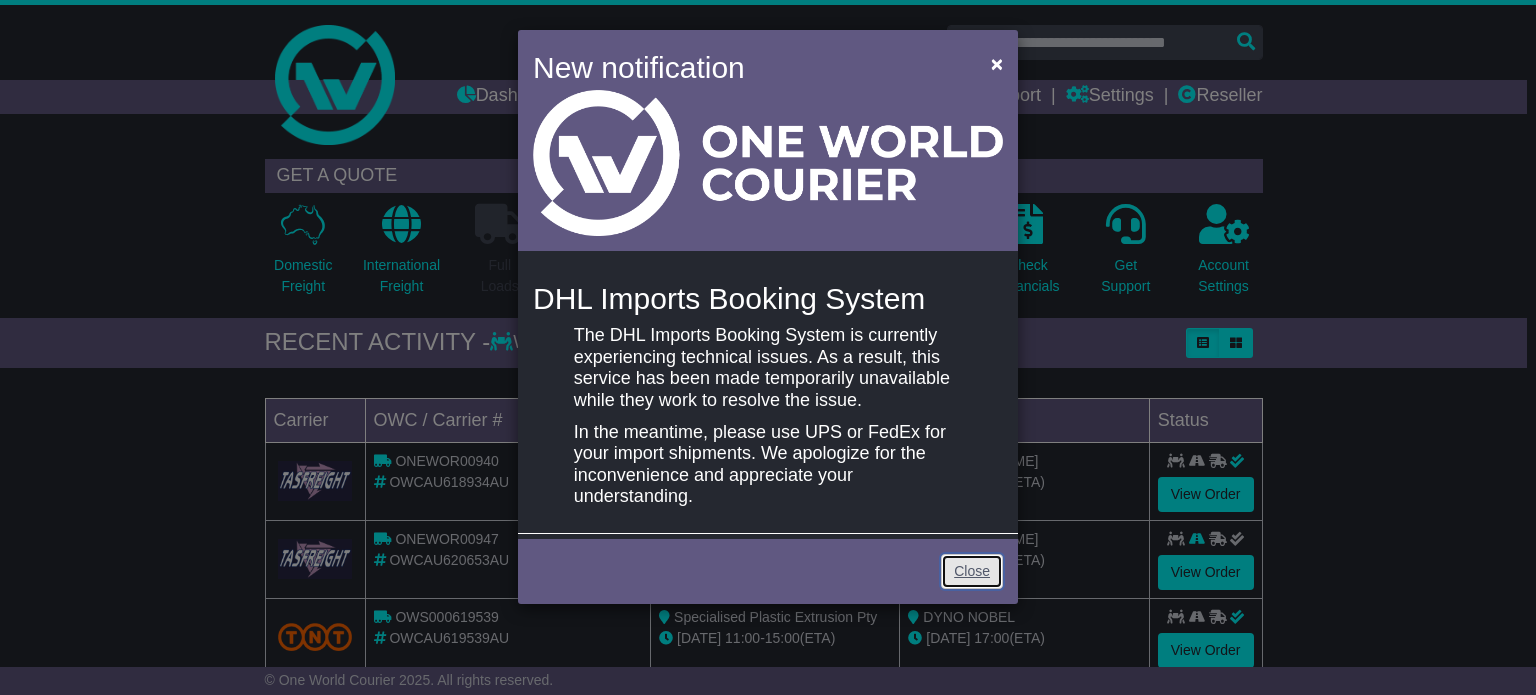 click on "Close" at bounding box center [972, 571] 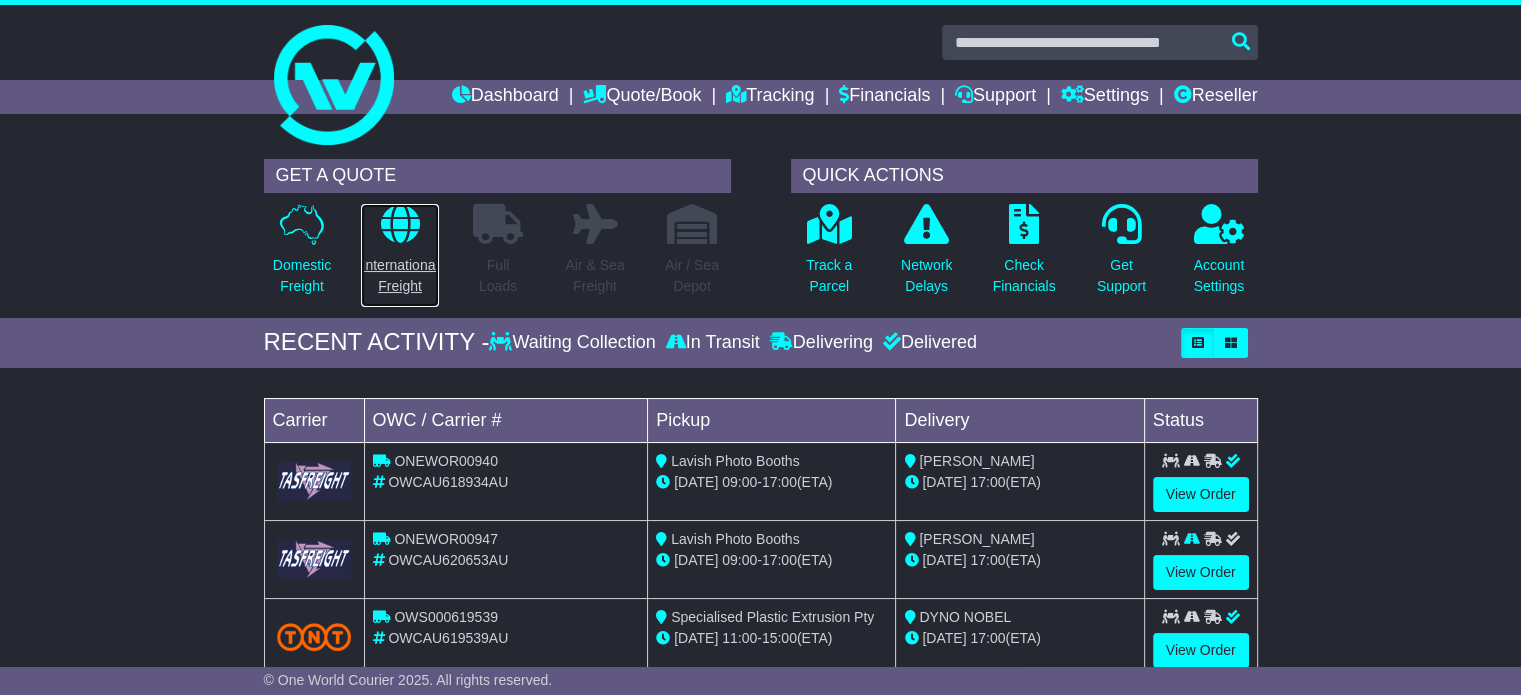 click on "International Freight" at bounding box center (399, 276) 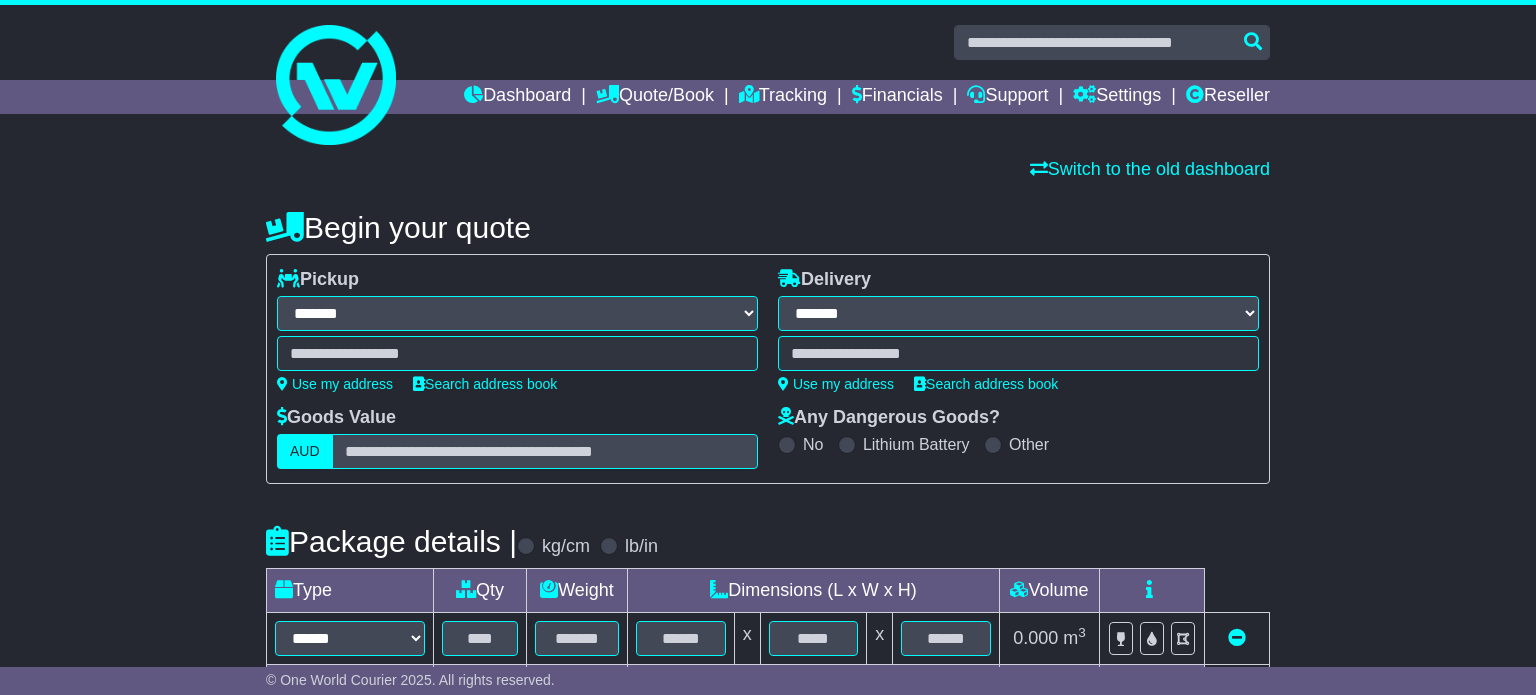 select on "**" 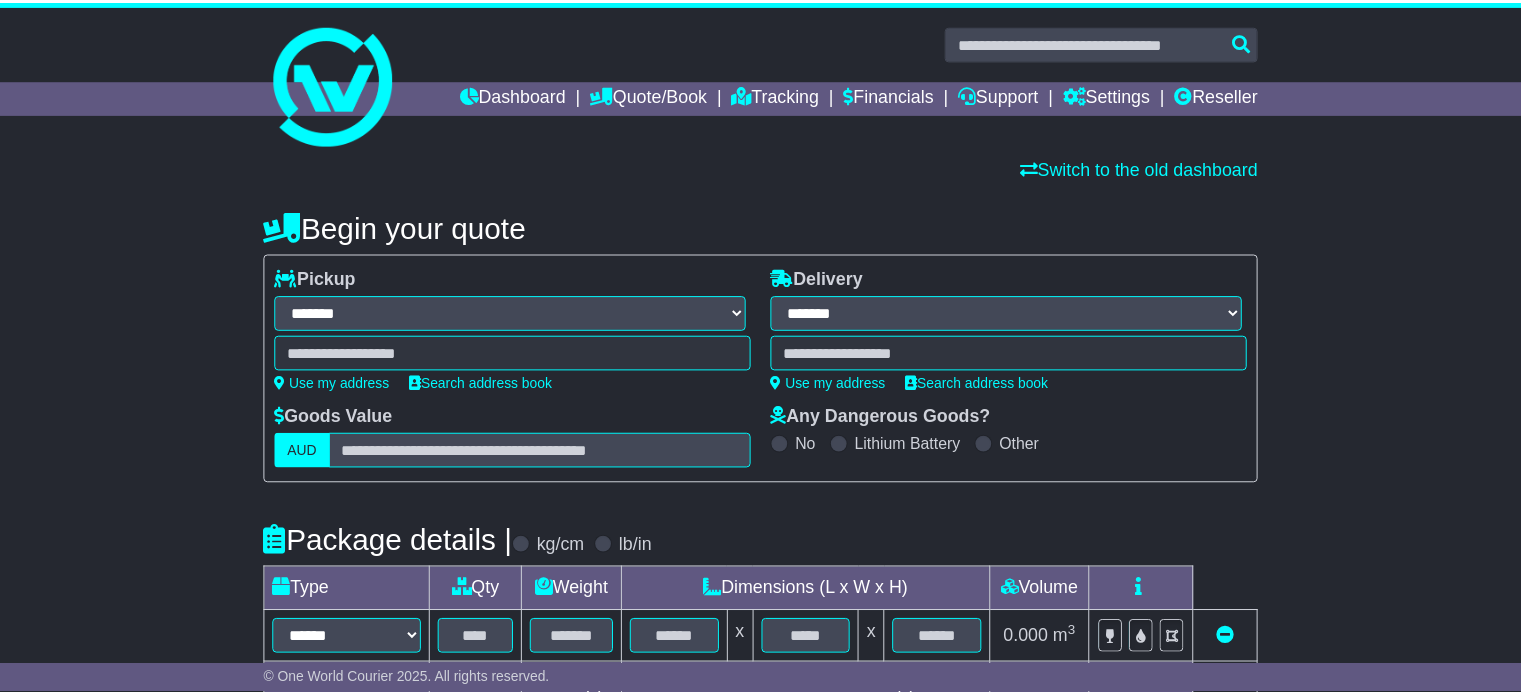 scroll, scrollTop: 0, scrollLeft: 0, axis: both 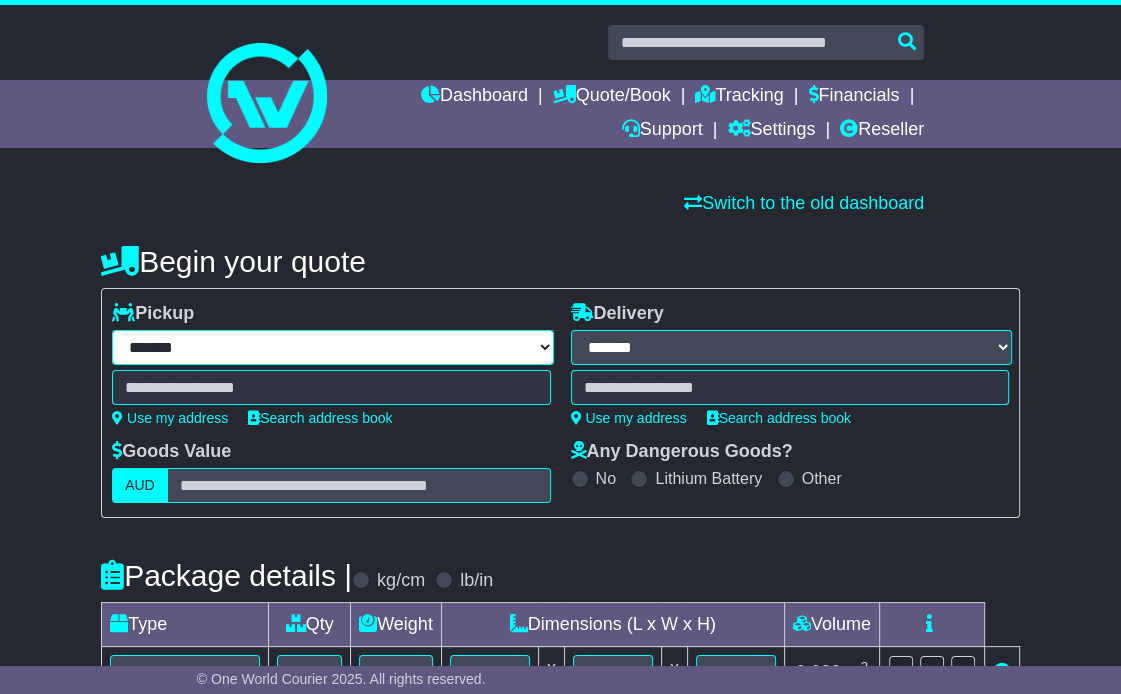 click on "**********" at bounding box center (333, 347) 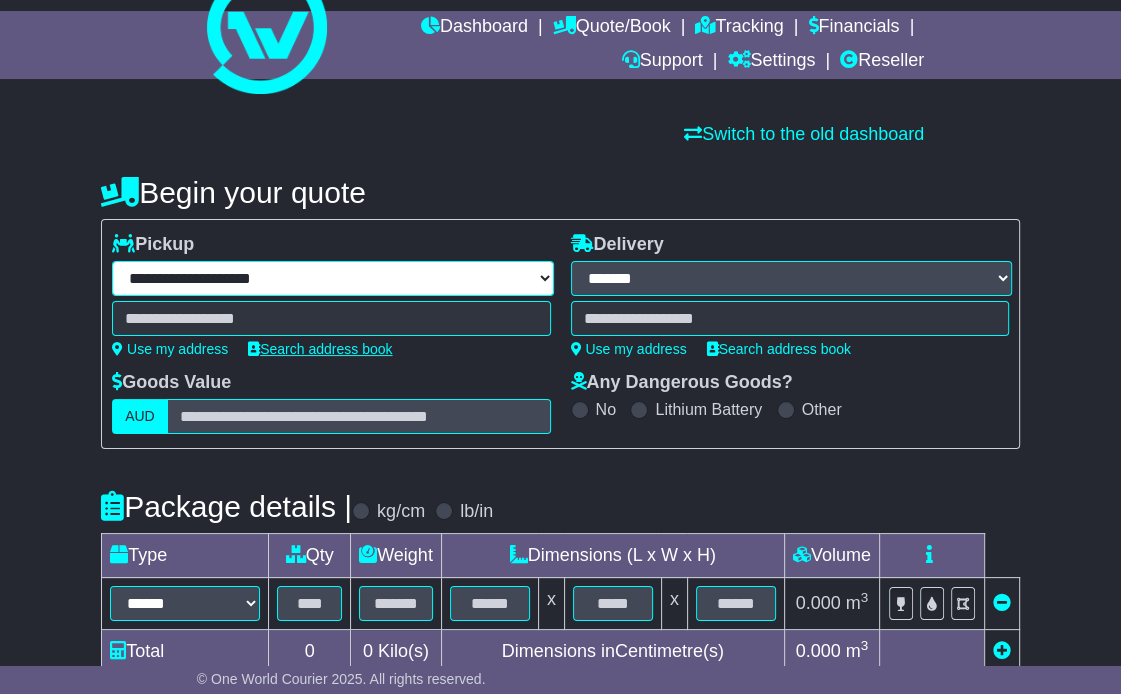 scroll, scrollTop: 100, scrollLeft: 0, axis: vertical 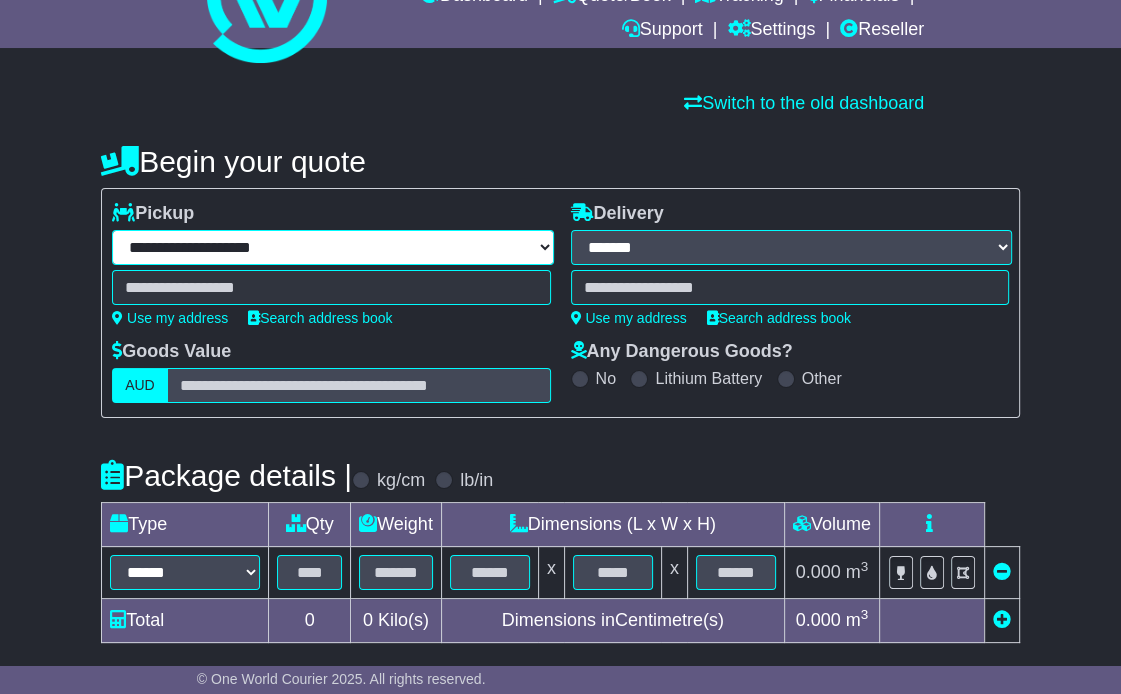 drag, startPoint x: 260, startPoint y: 235, endPoint x: 261, endPoint y: 247, distance: 12.0415945 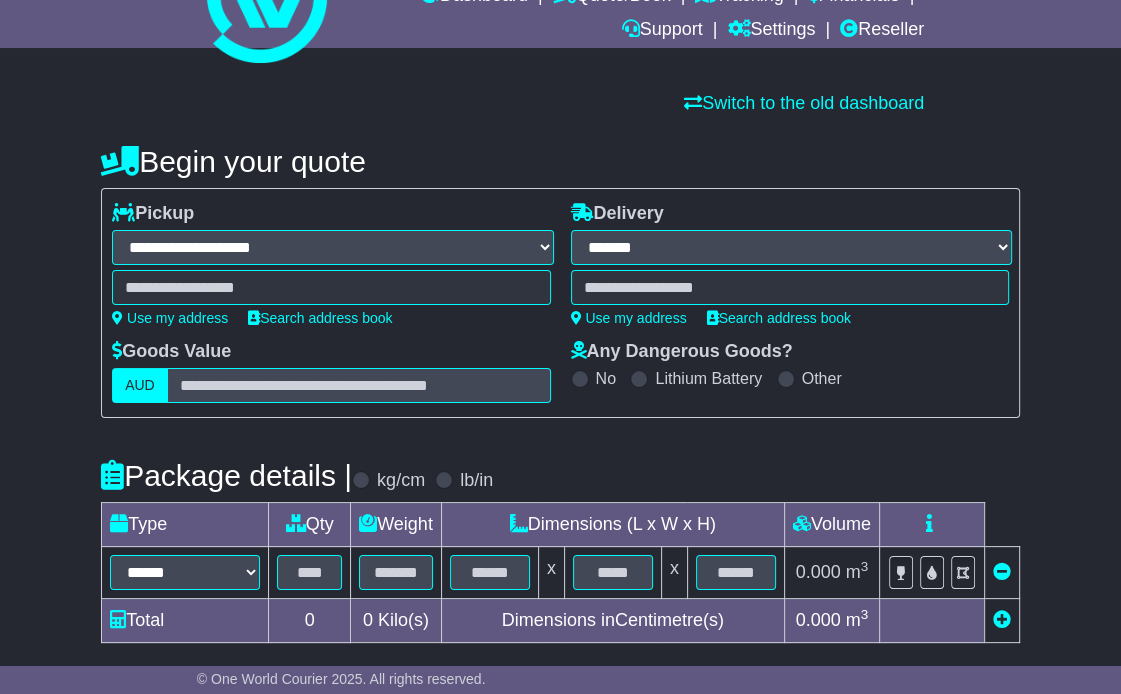 click on "**********" at bounding box center (333, 247) 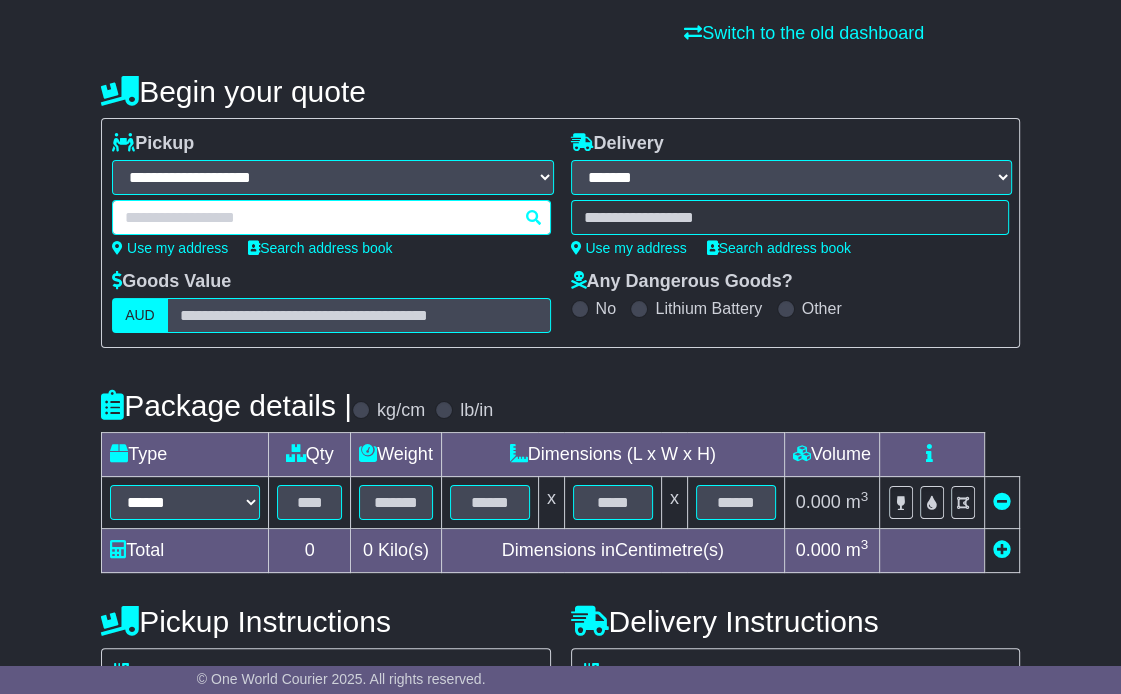 scroll, scrollTop: 200, scrollLeft: 0, axis: vertical 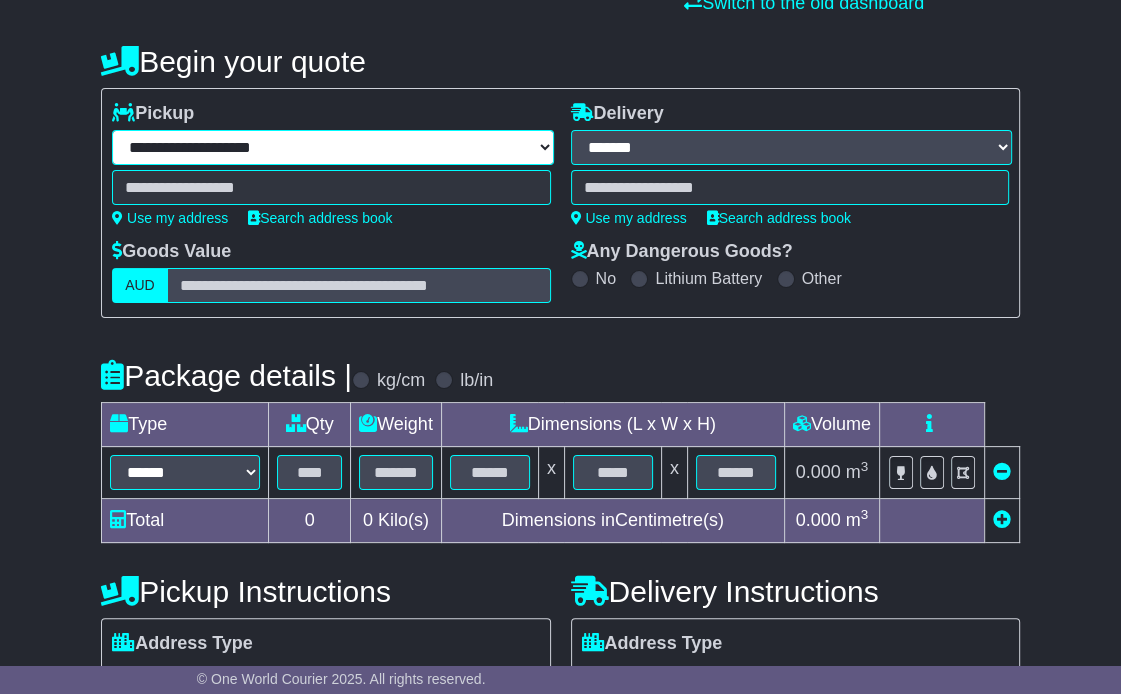 click on "**********" at bounding box center (333, 147) 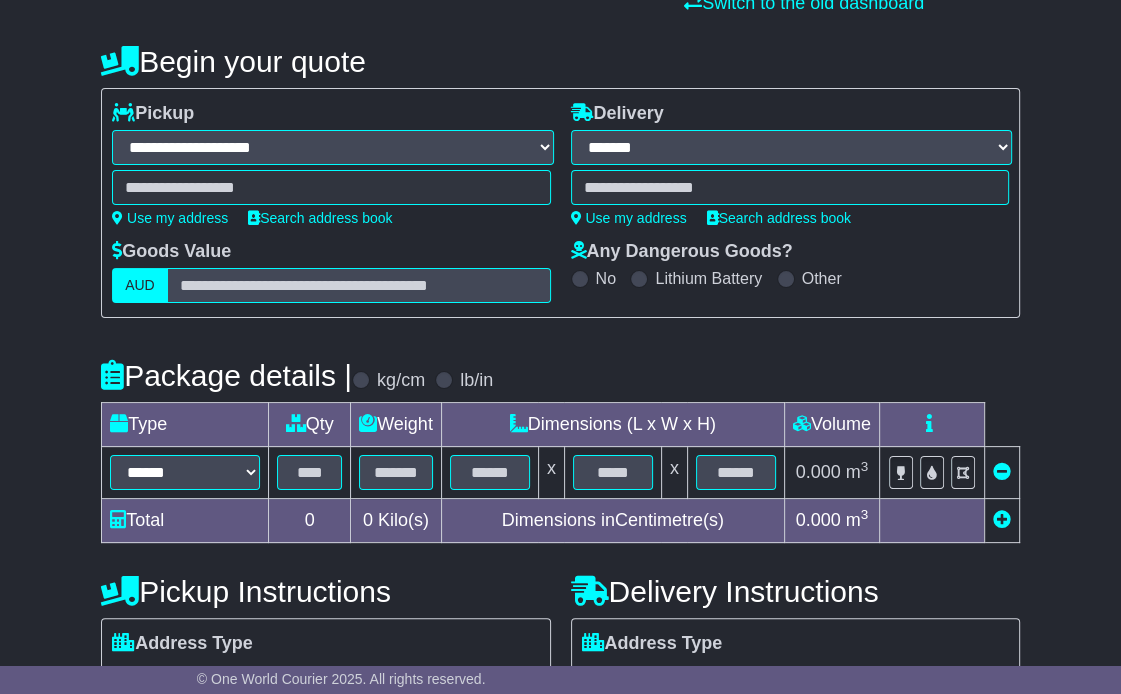 click at bounding box center [331, 187] 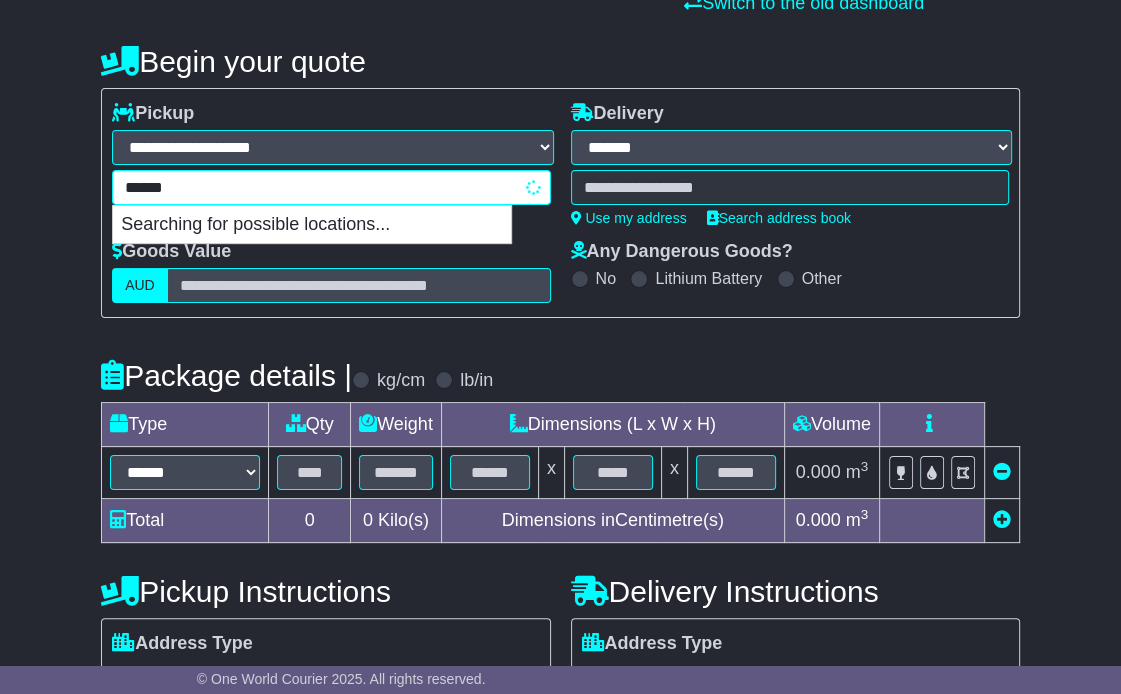 type on "*******" 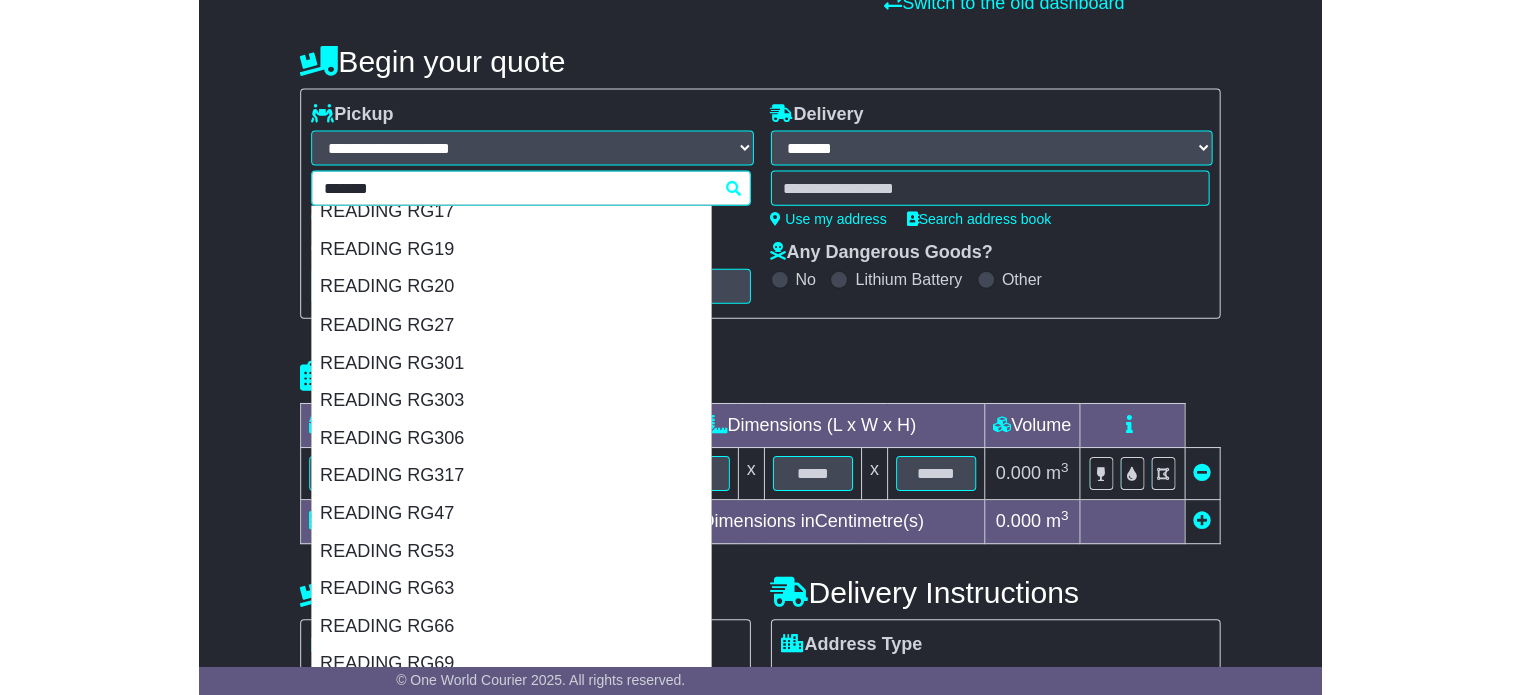 scroll, scrollTop: 817, scrollLeft: 0, axis: vertical 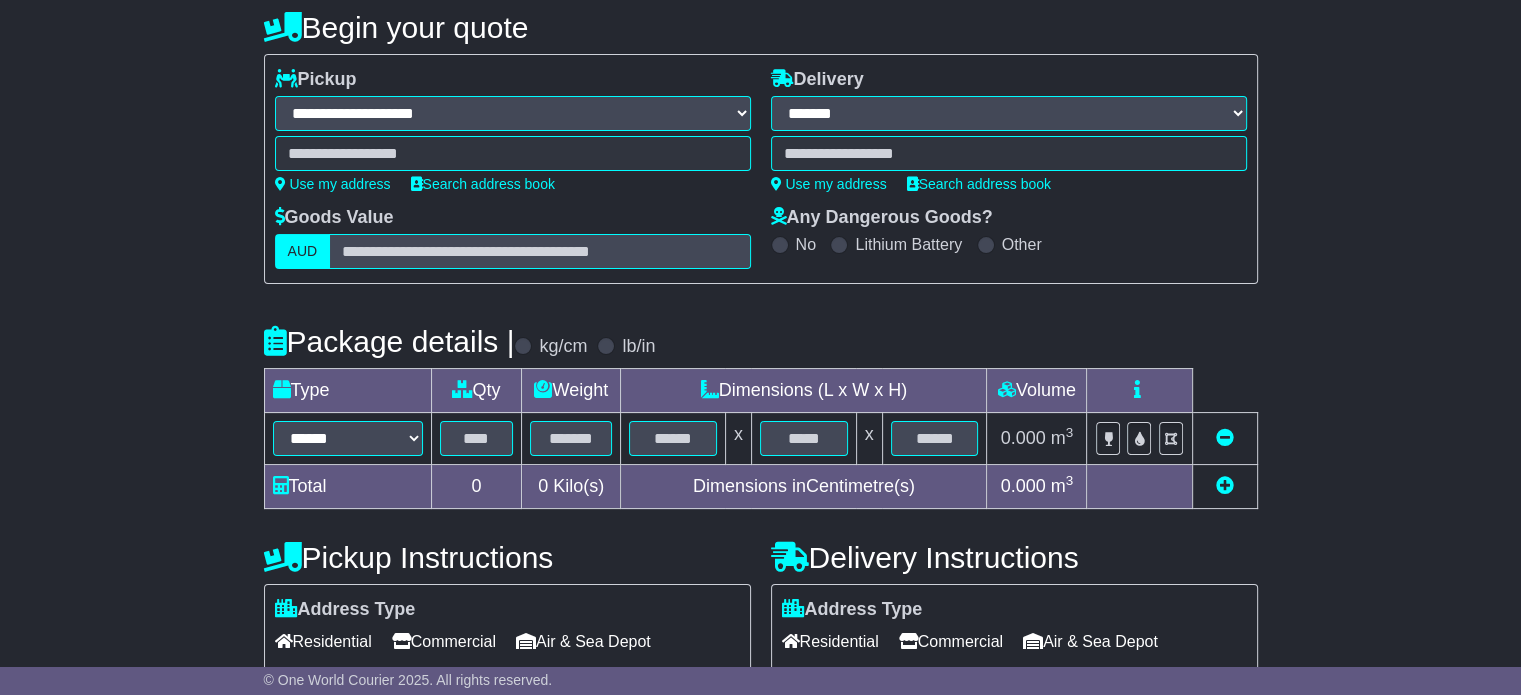 click on "******* reading READING RG108 READING RG12 READING RG14 READING RG16 READING RG18 READING RG199 READING RG26 READING RG28 READING RG302 READING RG304 READING RG309 READING RG46 READING RG48 READING RG61 READING RG65 READING RG67 READING RG75 READING RG86 READING RG11 READING RG13 READING RG15 READING RG17 READING RG19 READING RG20 READING RG27 READING RG301 READING RG303 READING RG306 READING RG317 READING RG47 READING RG53 READING RG63 READING RG66 READING RG69 READING RG81" at bounding box center [513, 153] 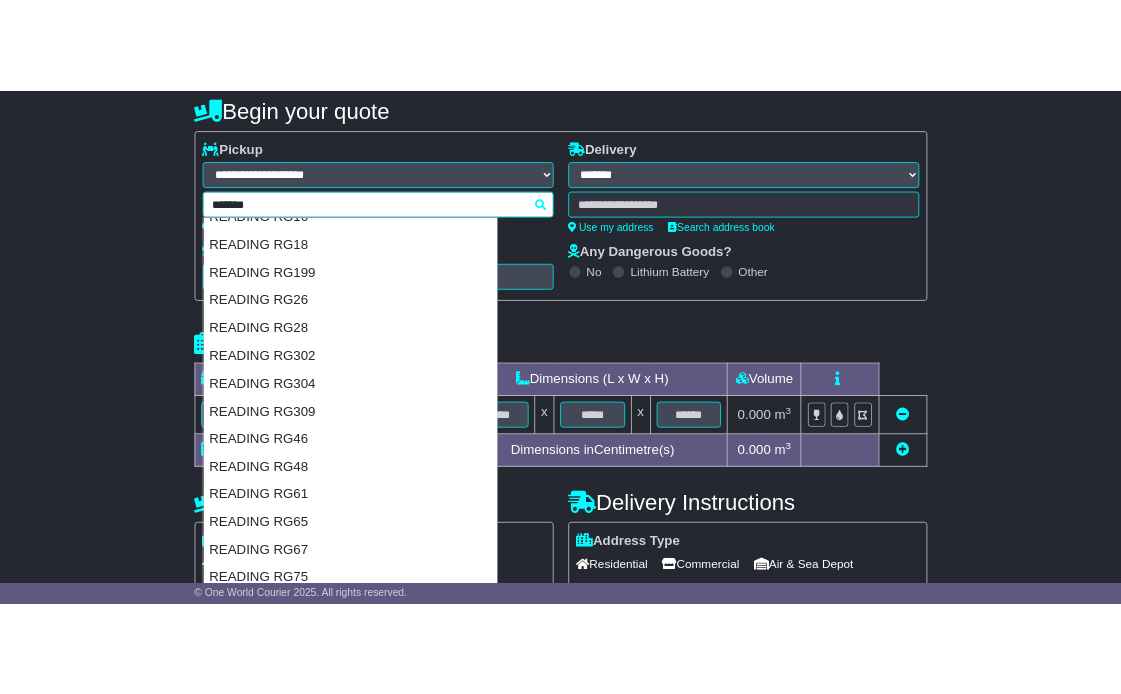 scroll, scrollTop: 0, scrollLeft: 0, axis: both 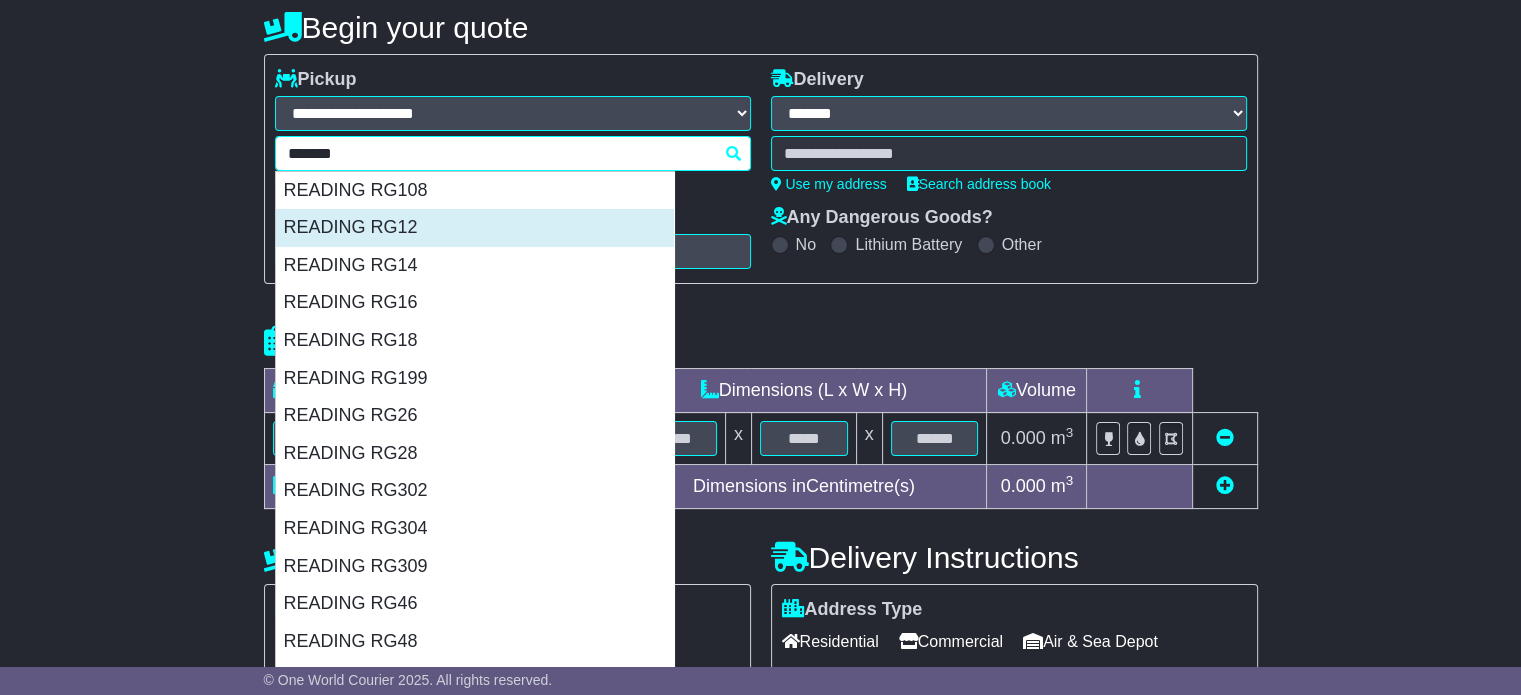 click on "READING RG12" at bounding box center (475, 228) 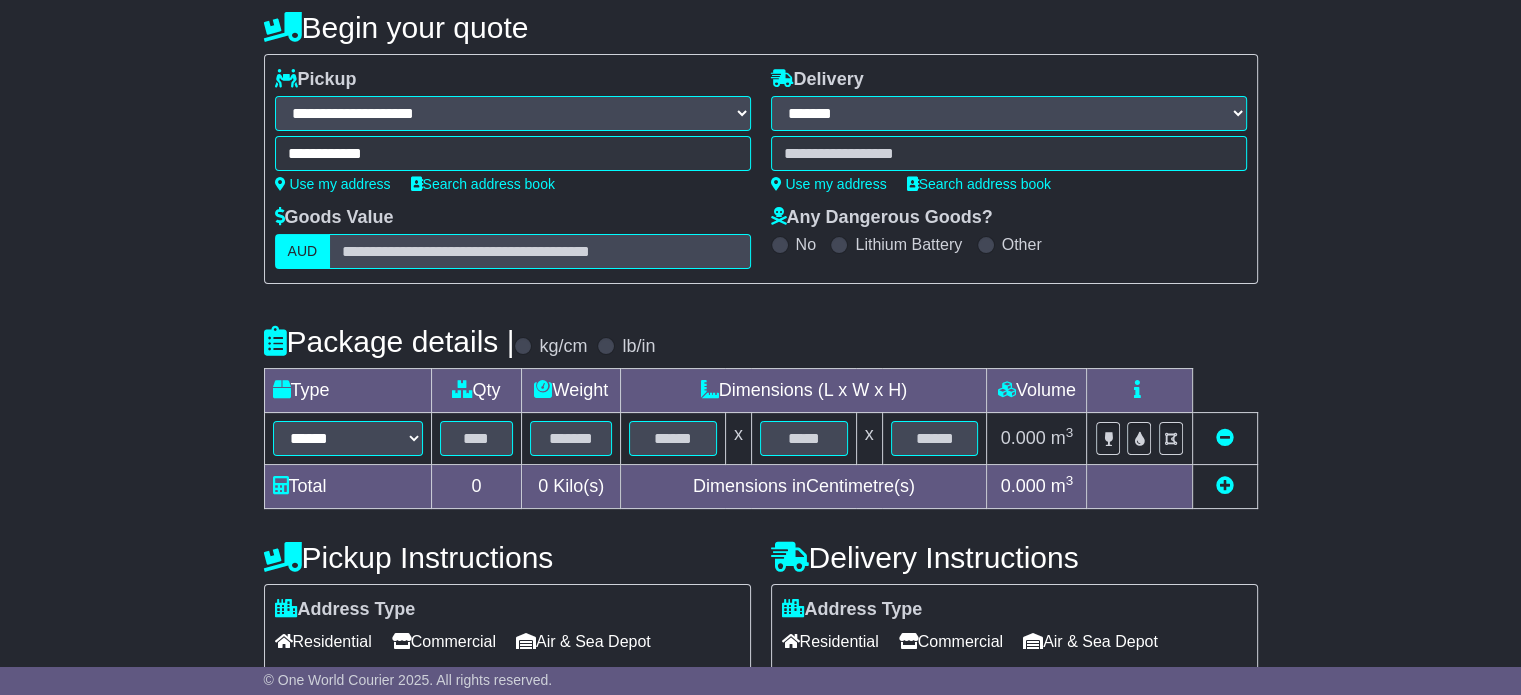 type on "**********" 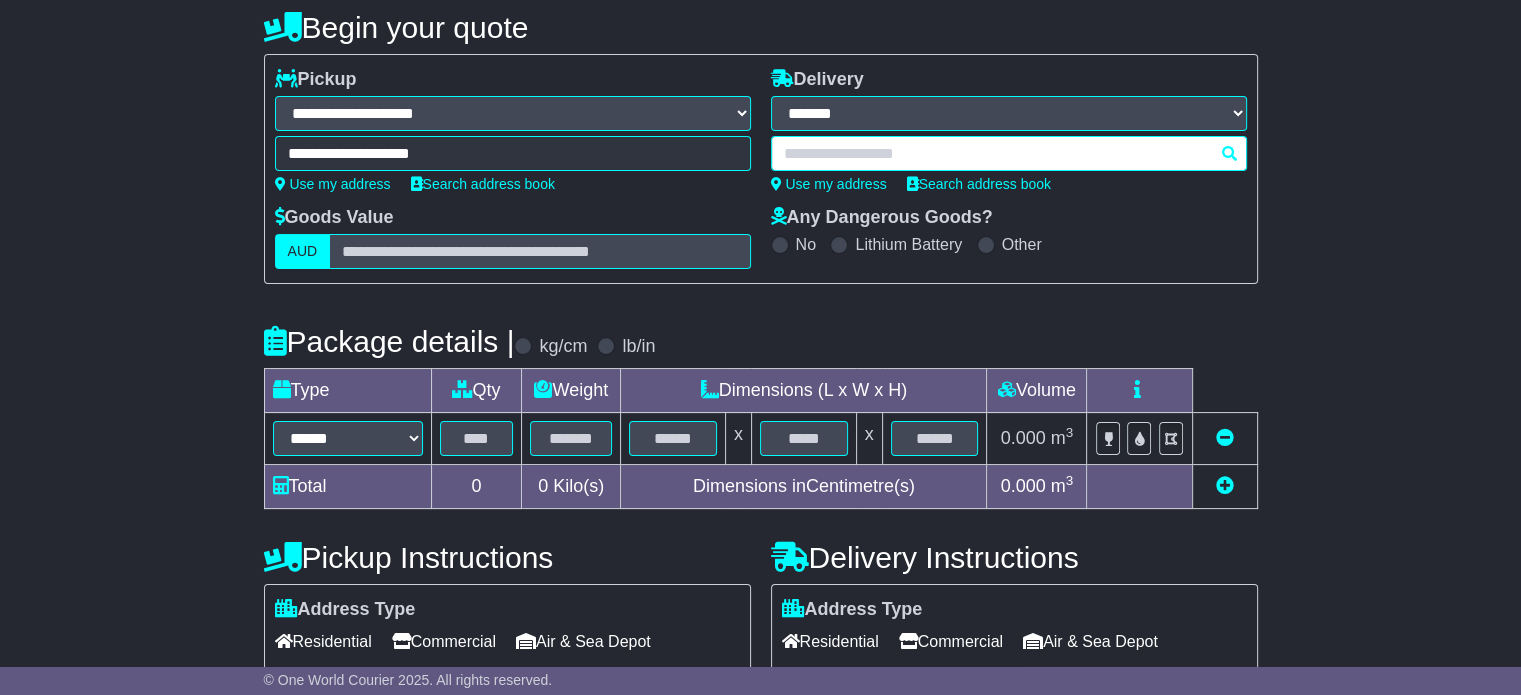 click at bounding box center (1009, 153) 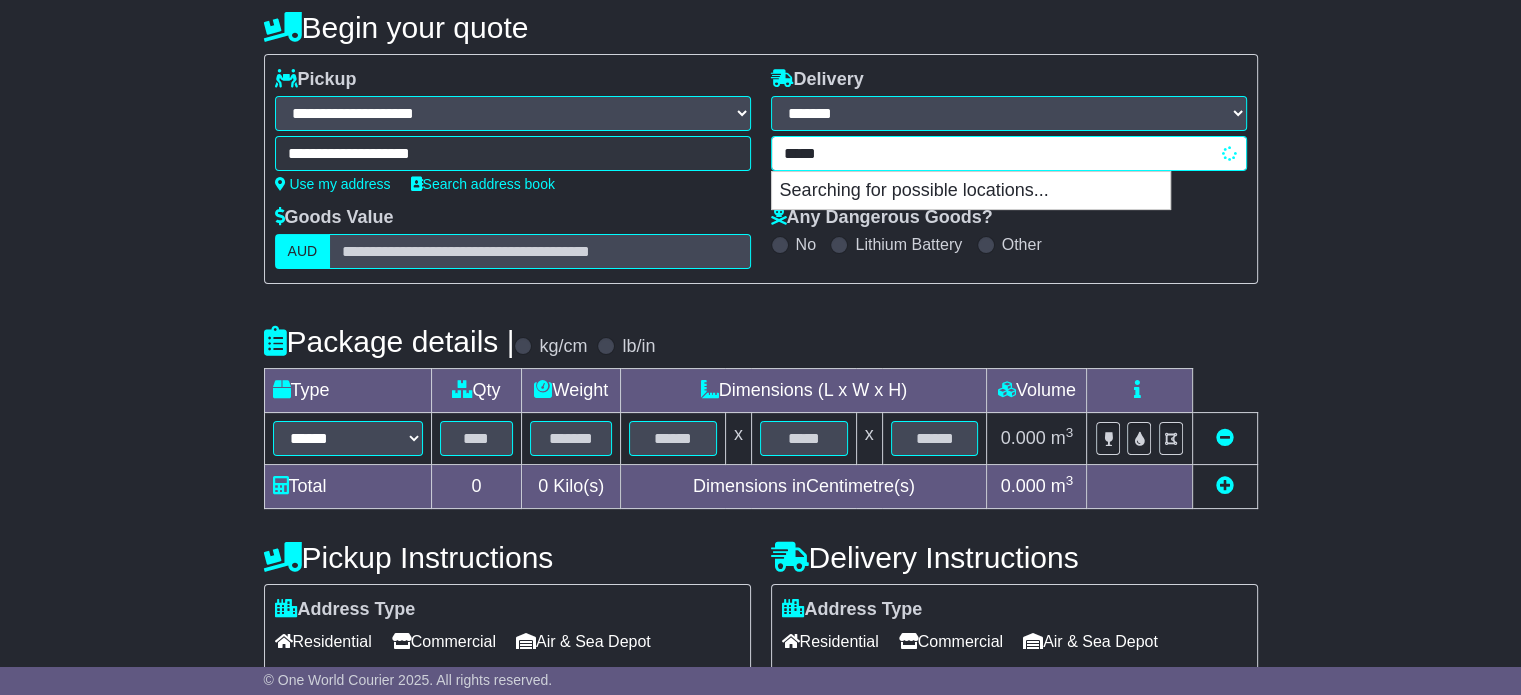 type on "******" 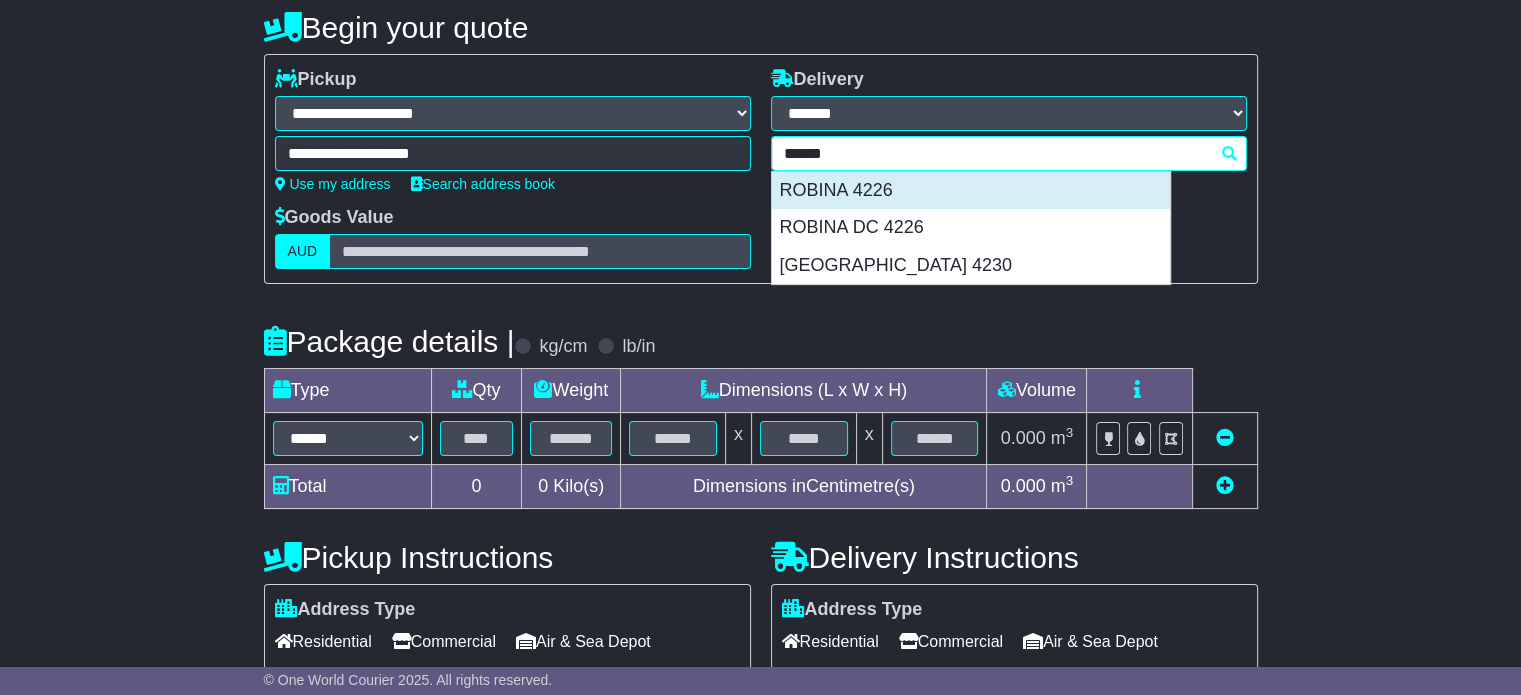 click on "ROBINA 4226" at bounding box center [971, 191] 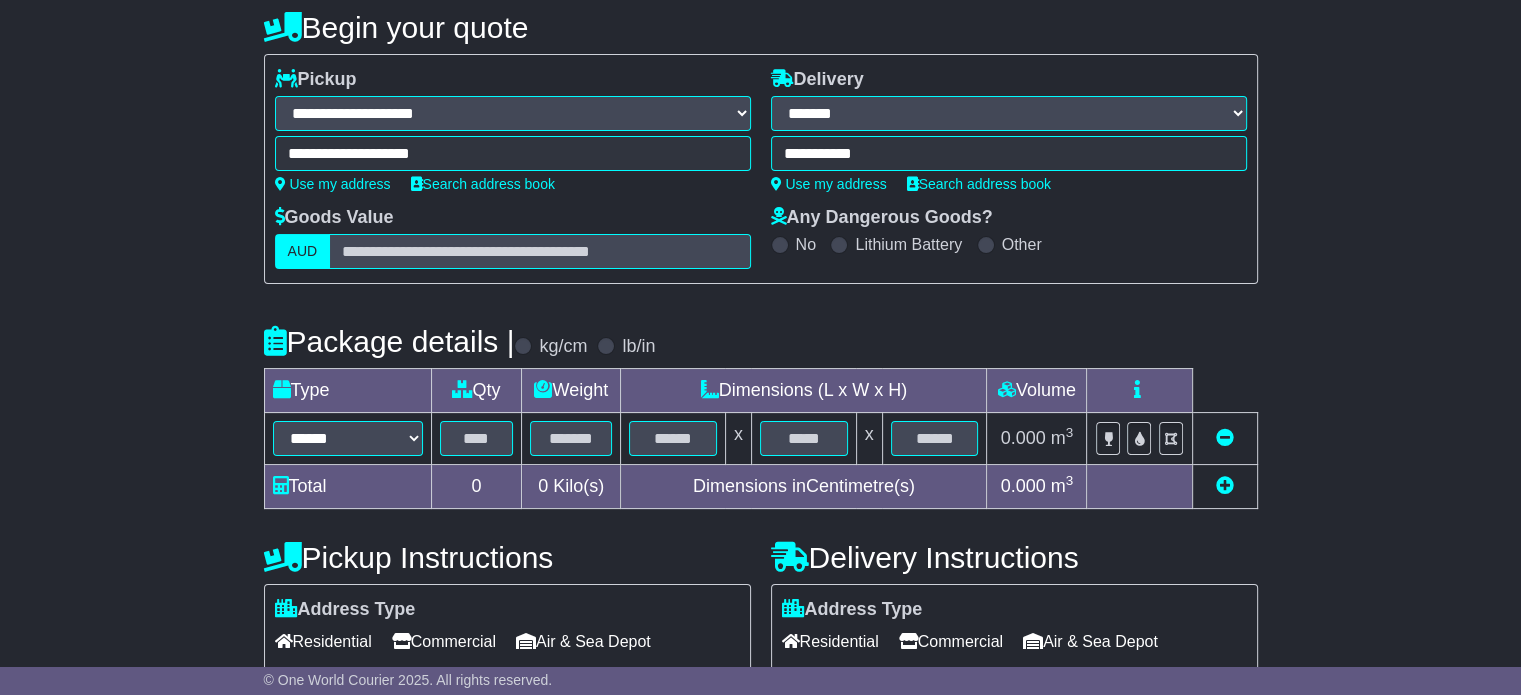 type on "**********" 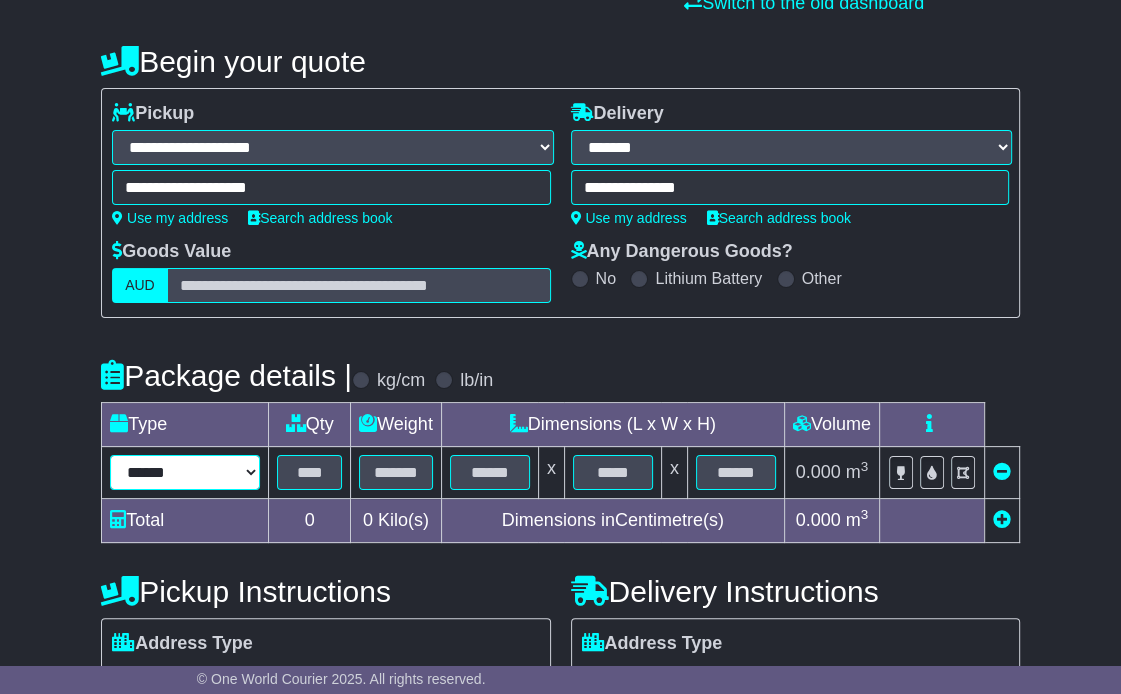 click on "****** ****** *** ******** ***** **** **** ****** *** *******" at bounding box center [185, 472] 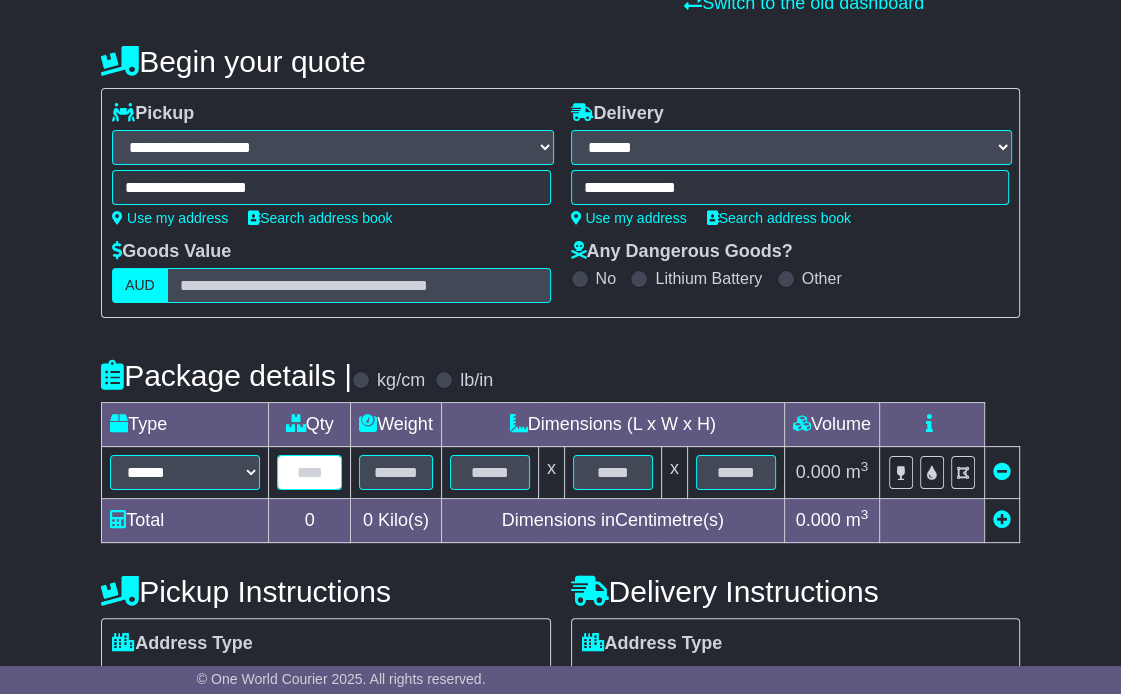 click at bounding box center (309, 472) 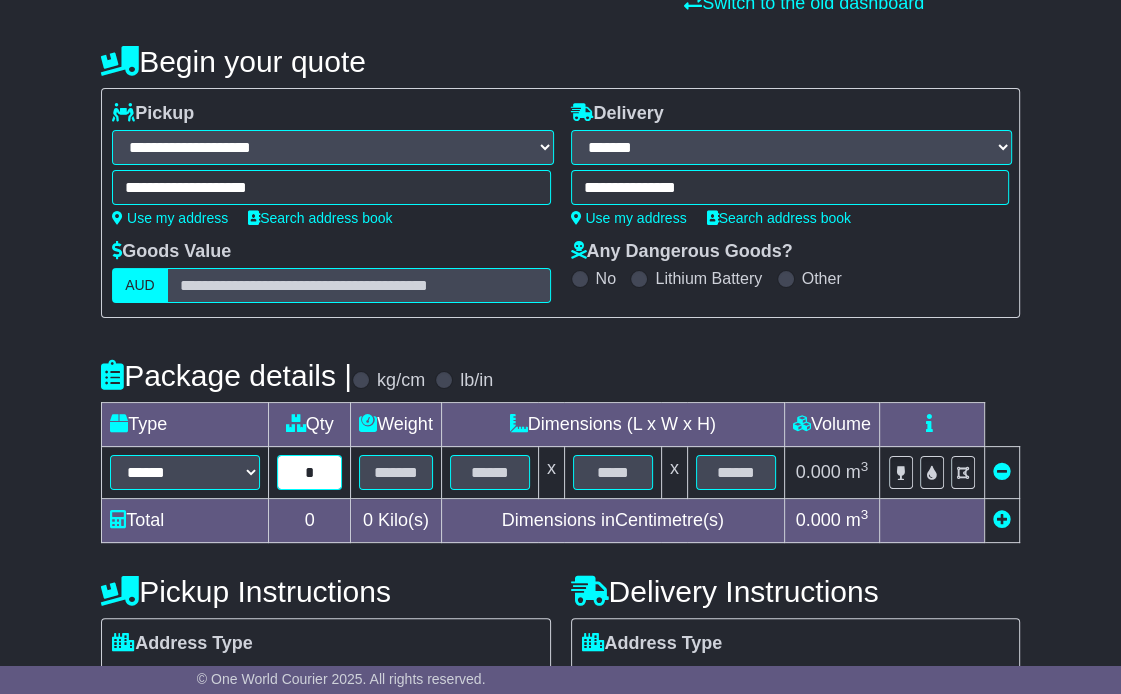 type on "*" 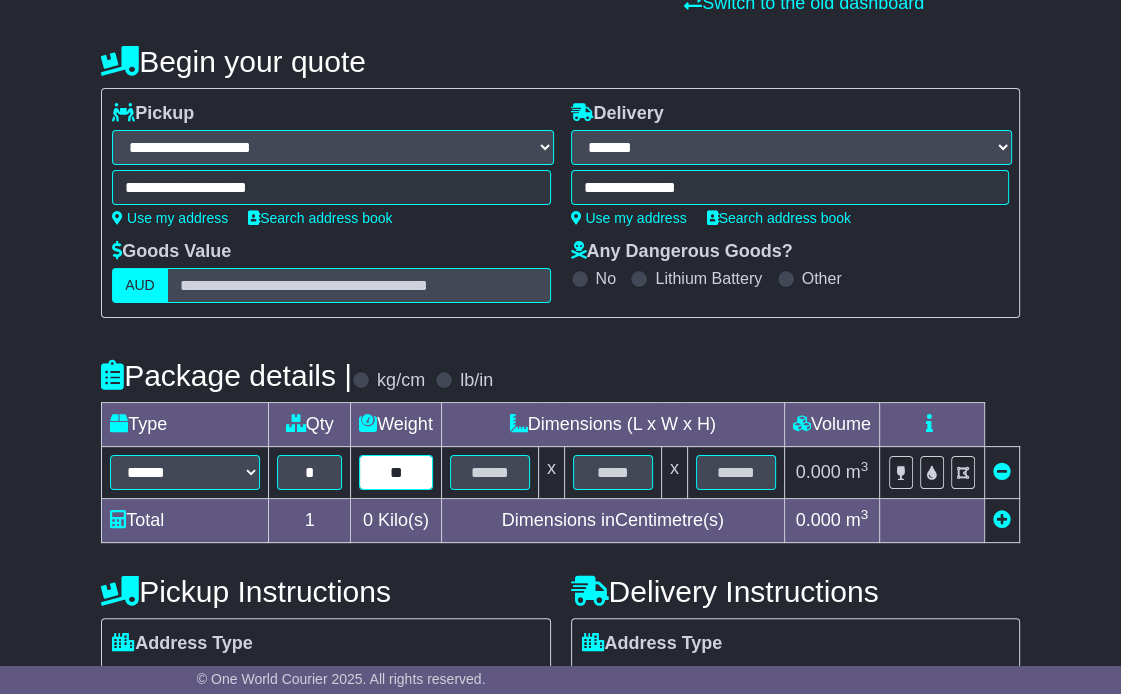 type on "**" 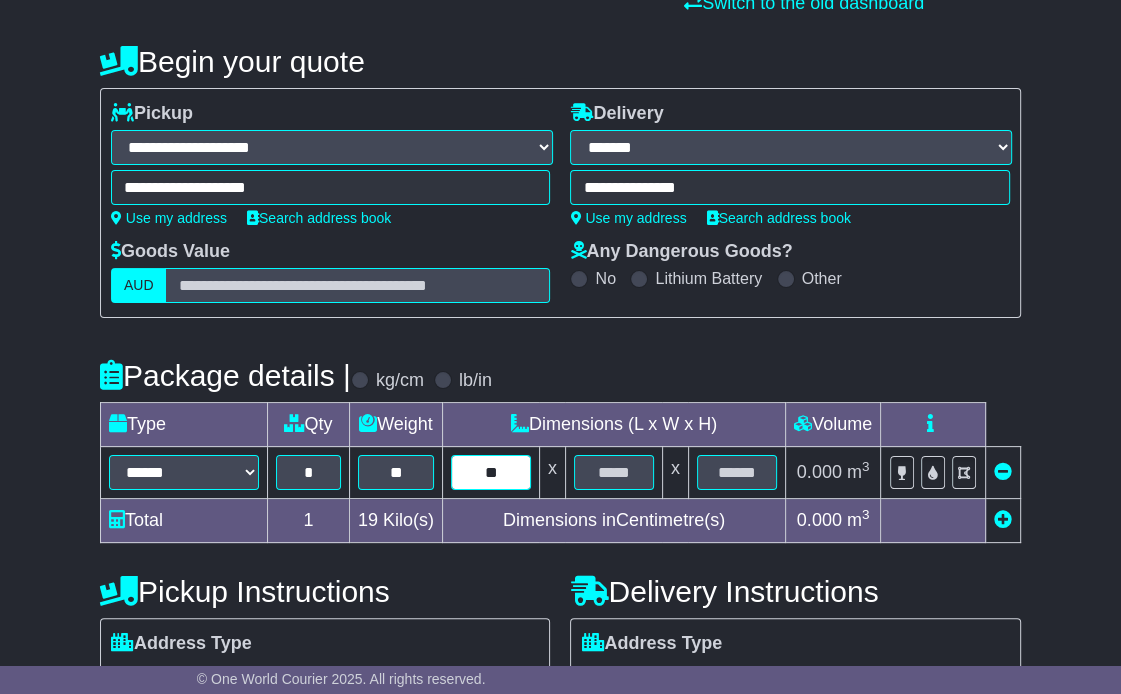 type on "**" 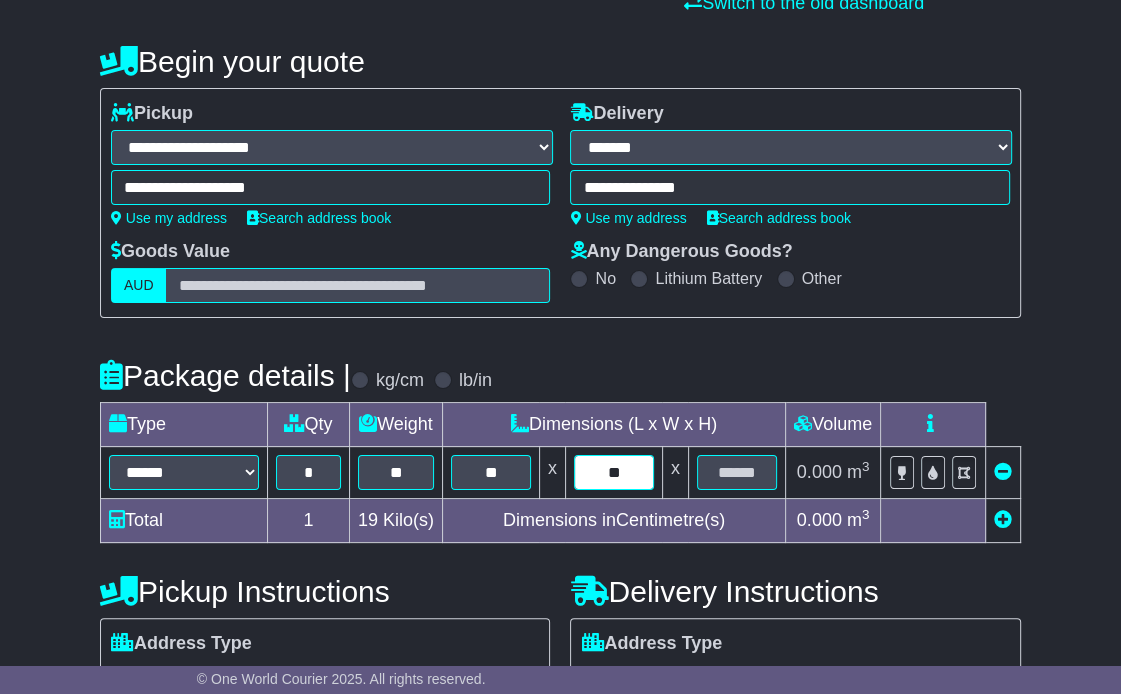 type on "**" 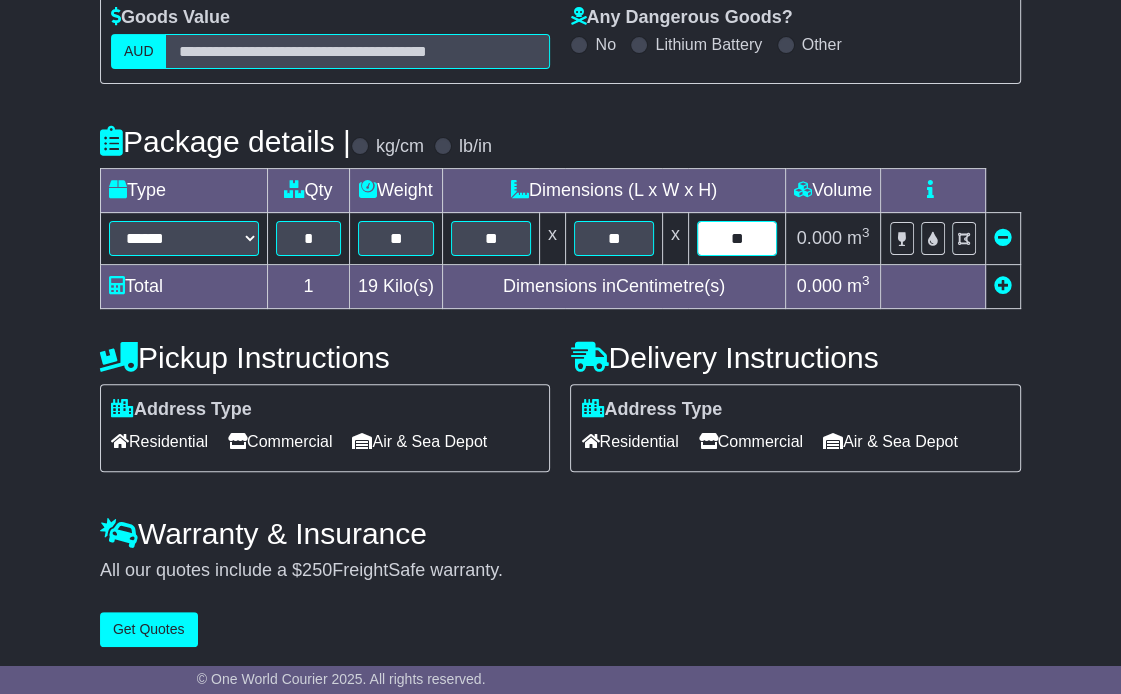 scroll, scrollTop: 435, scrollLeft: 0, axis: vertical 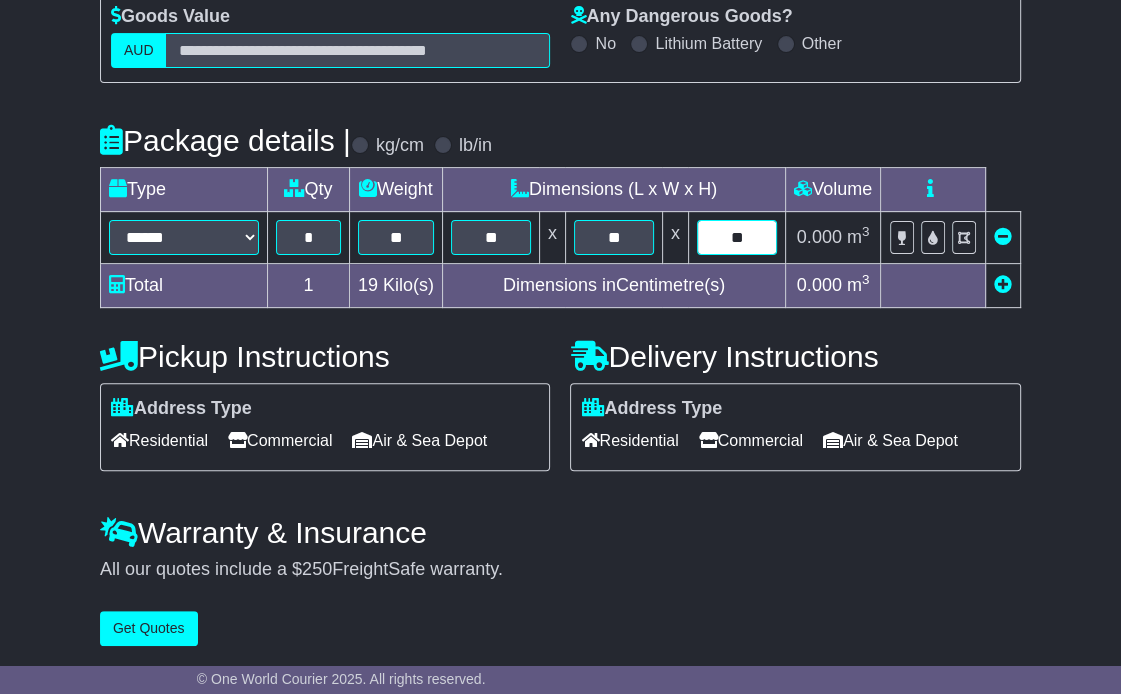 type on "**" 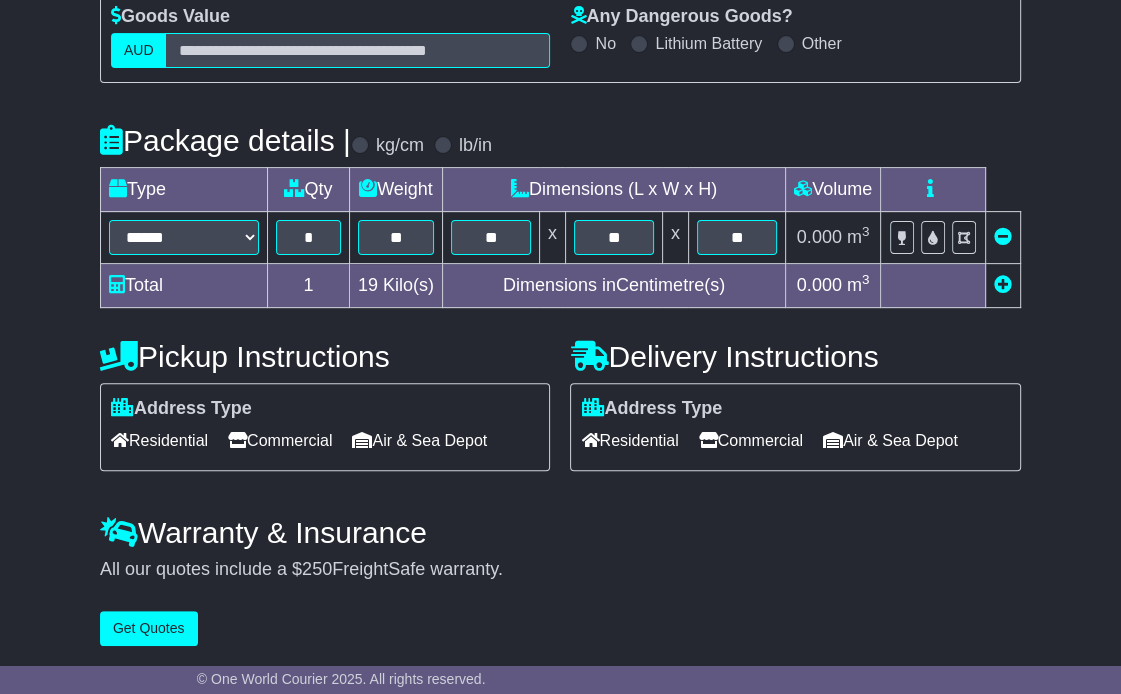 click on "Commercial" at bounding box center [280, 440] 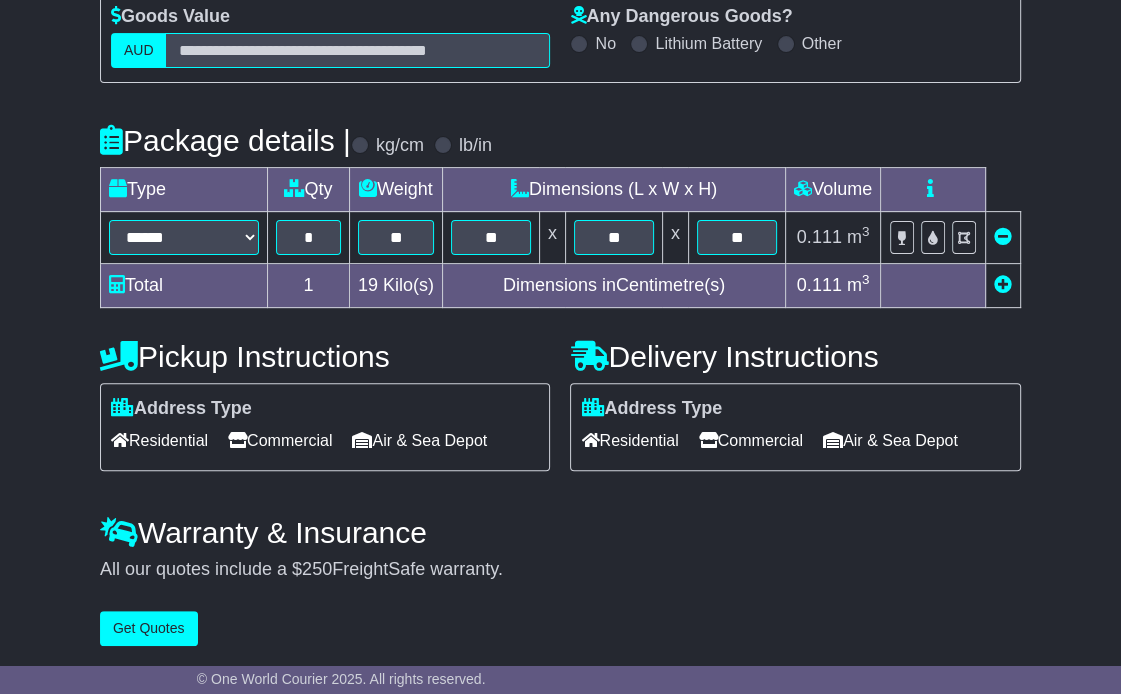 click on "Commercial" at bounding box center [751, 440] 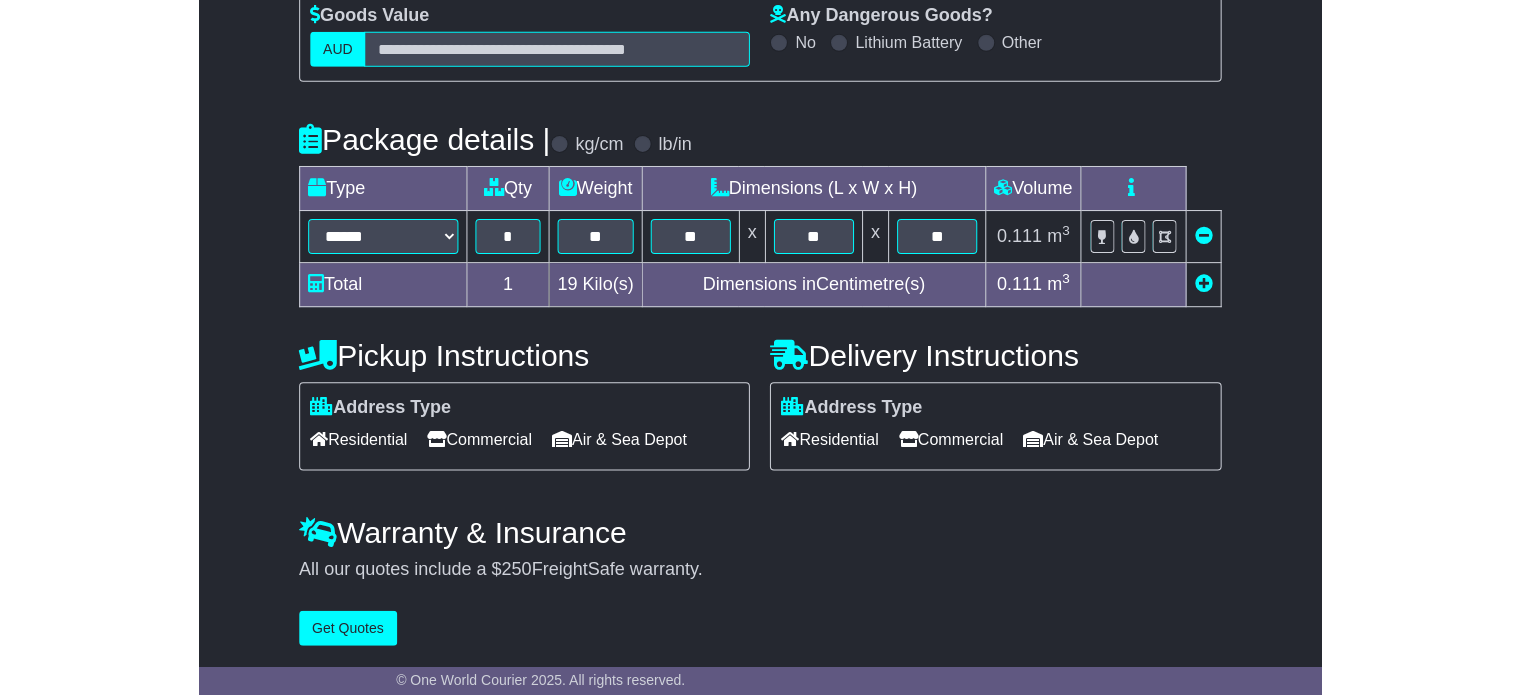 scroll, scrollTop: 401, scrollLeft: 0, axis: vertical 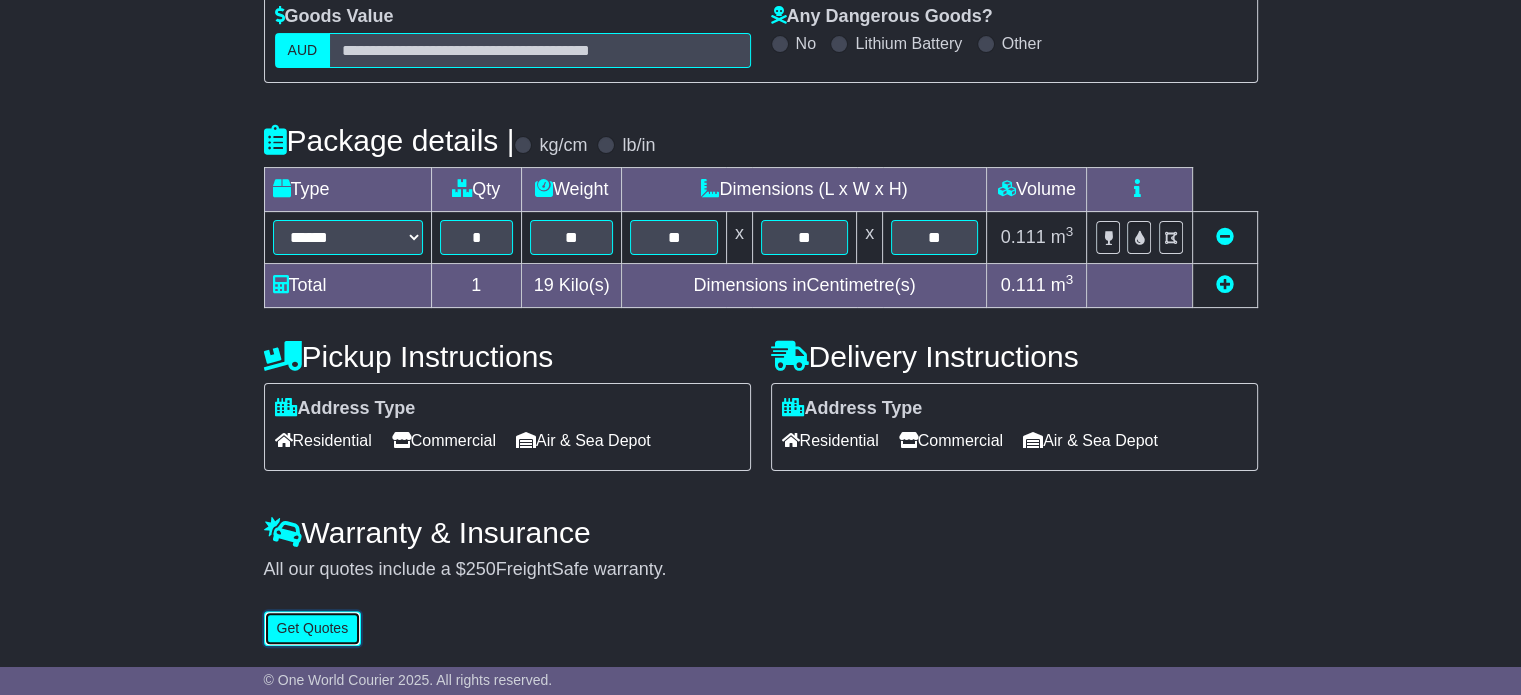 click on "Get Quotes" at bounding box center [313, 628] 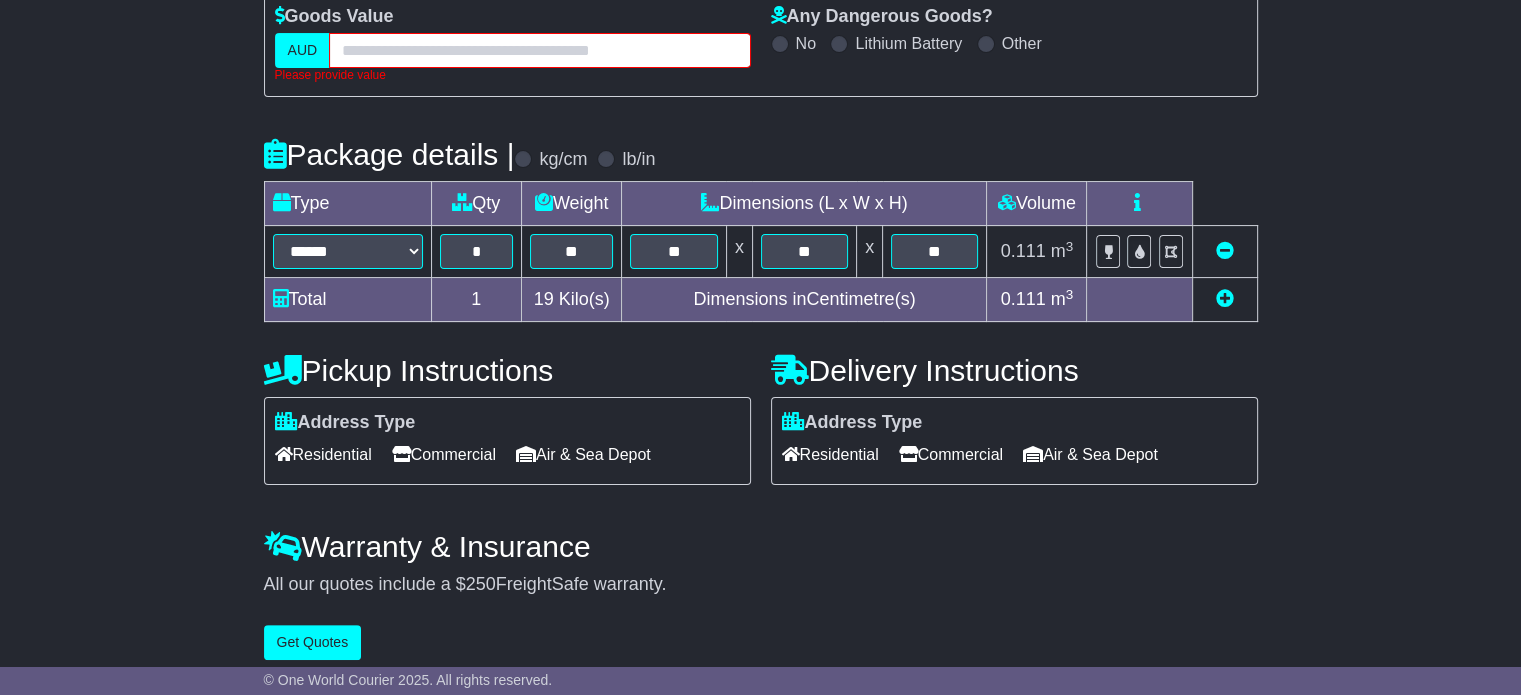 click at bounding box center [539, 50] 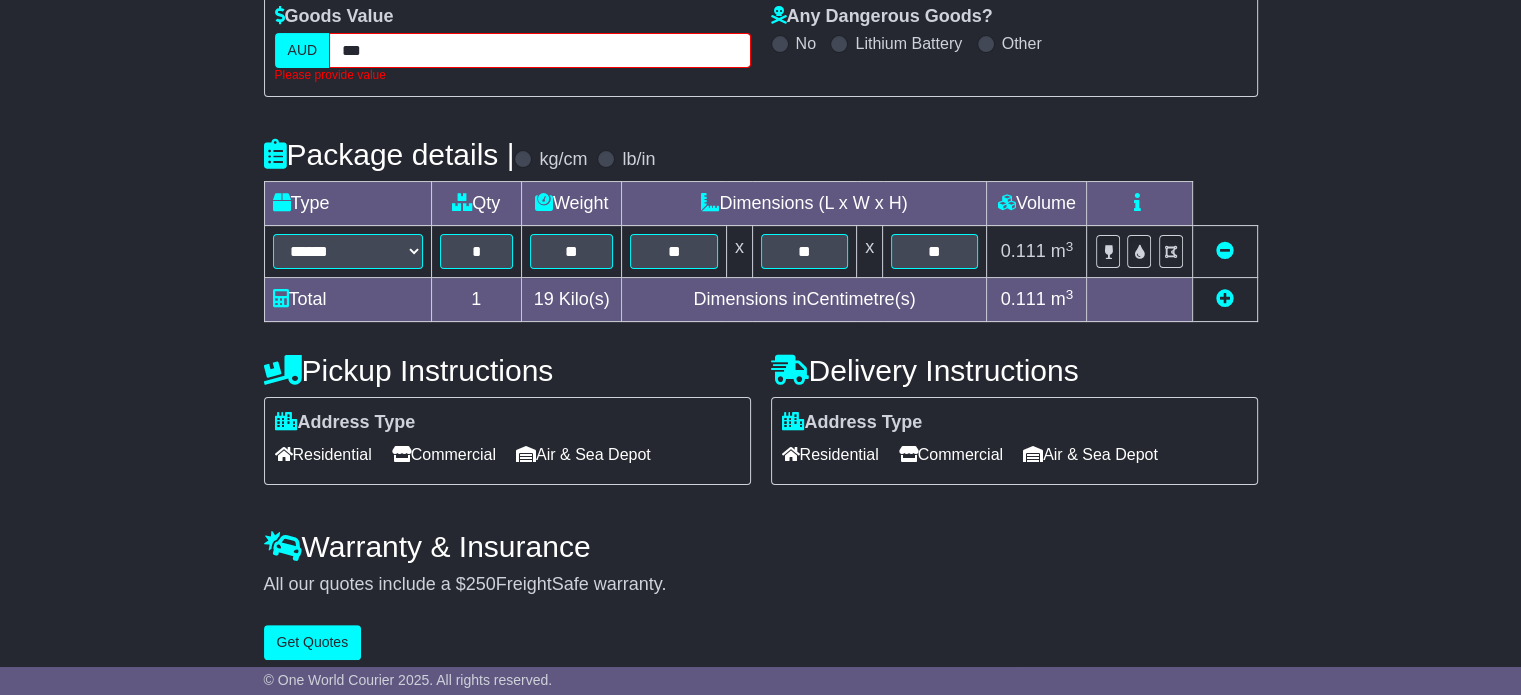type on "***" 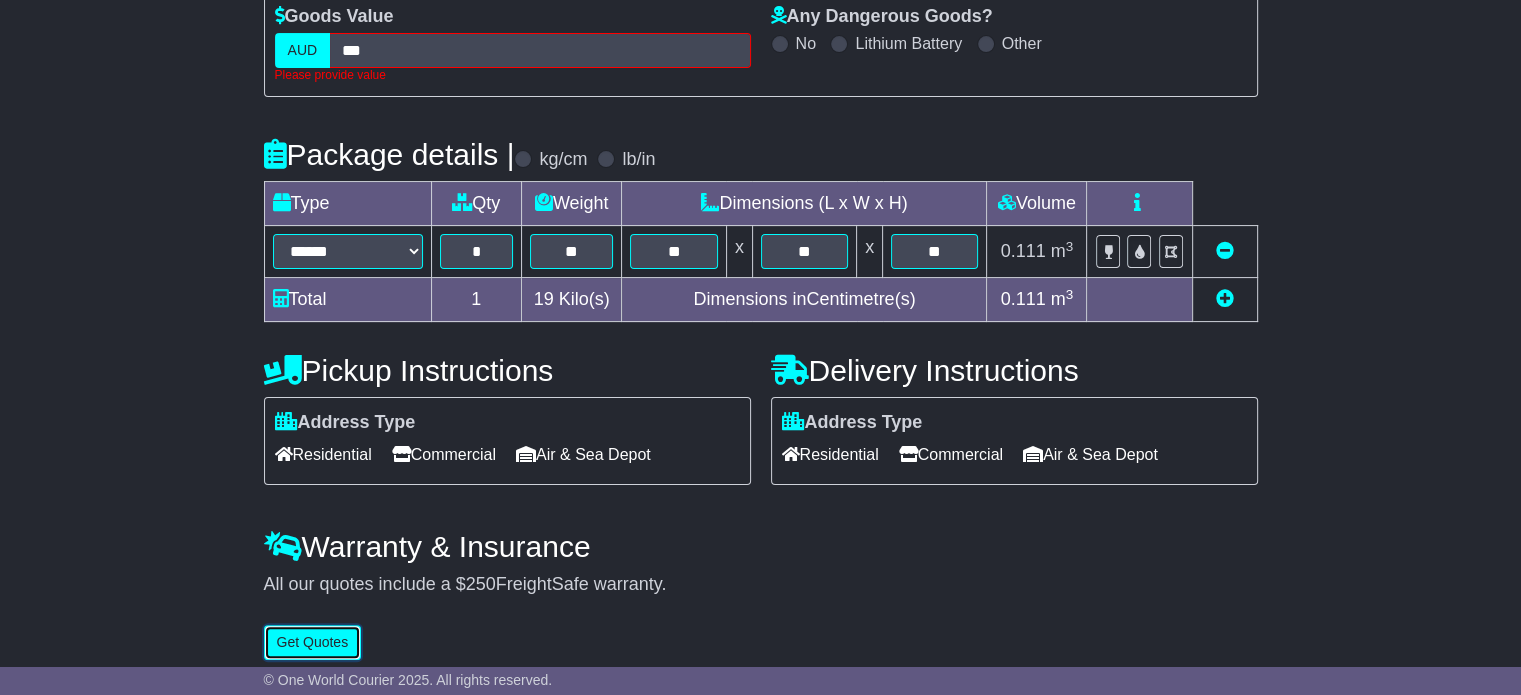 click on "Get Quotes" at bounding box center (313, 642) 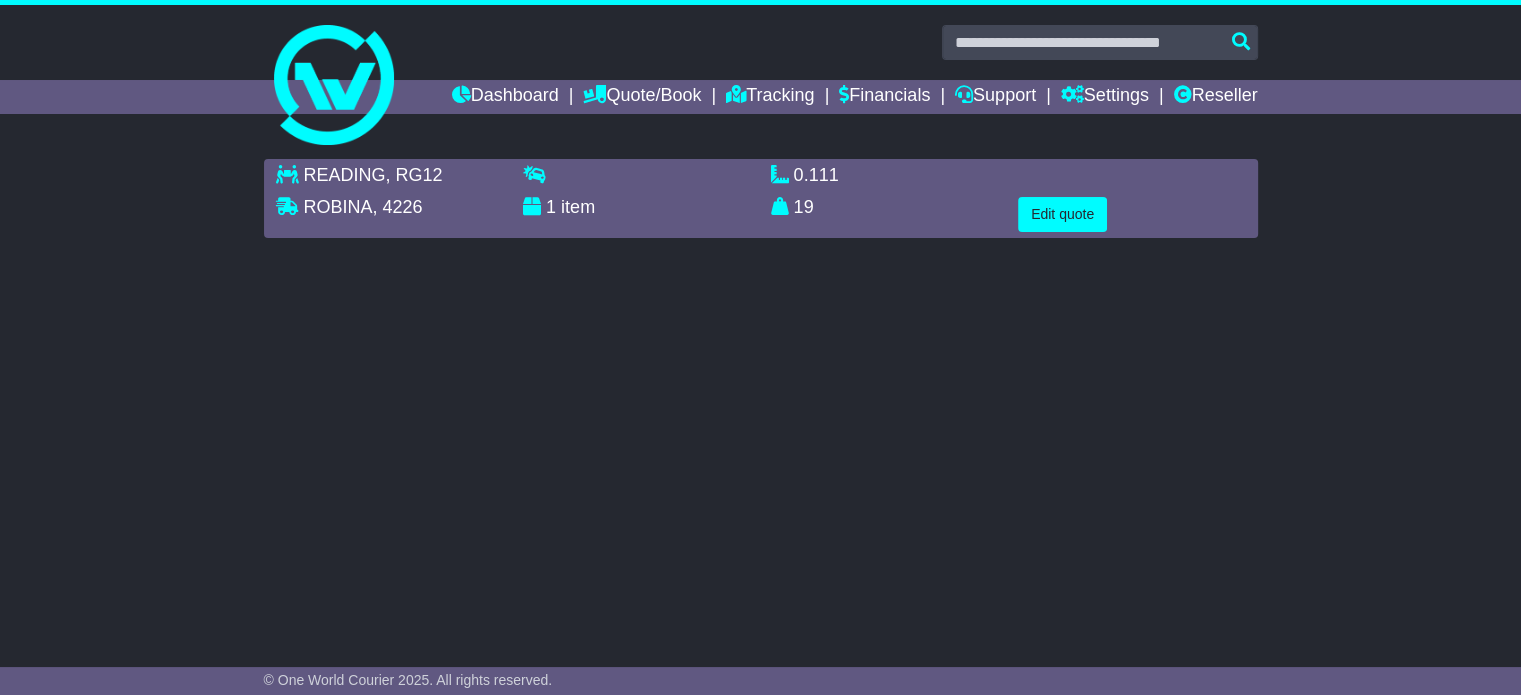 scroll, scrollTop: 0, scrollLeft: 0, axis: both 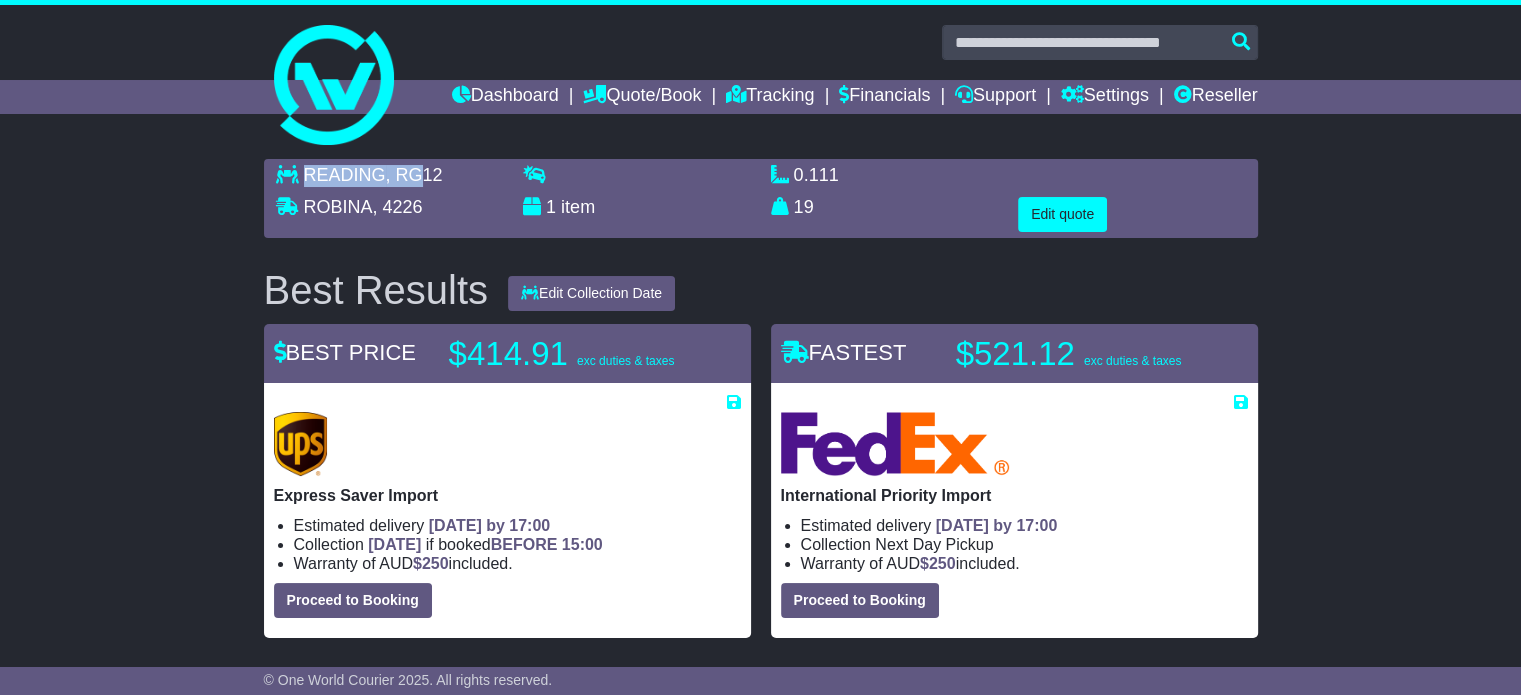 drag, startPoint x: 421, startPoint y: 179, endPoint x: 305, endPoint y: 164, distance: 116.965805 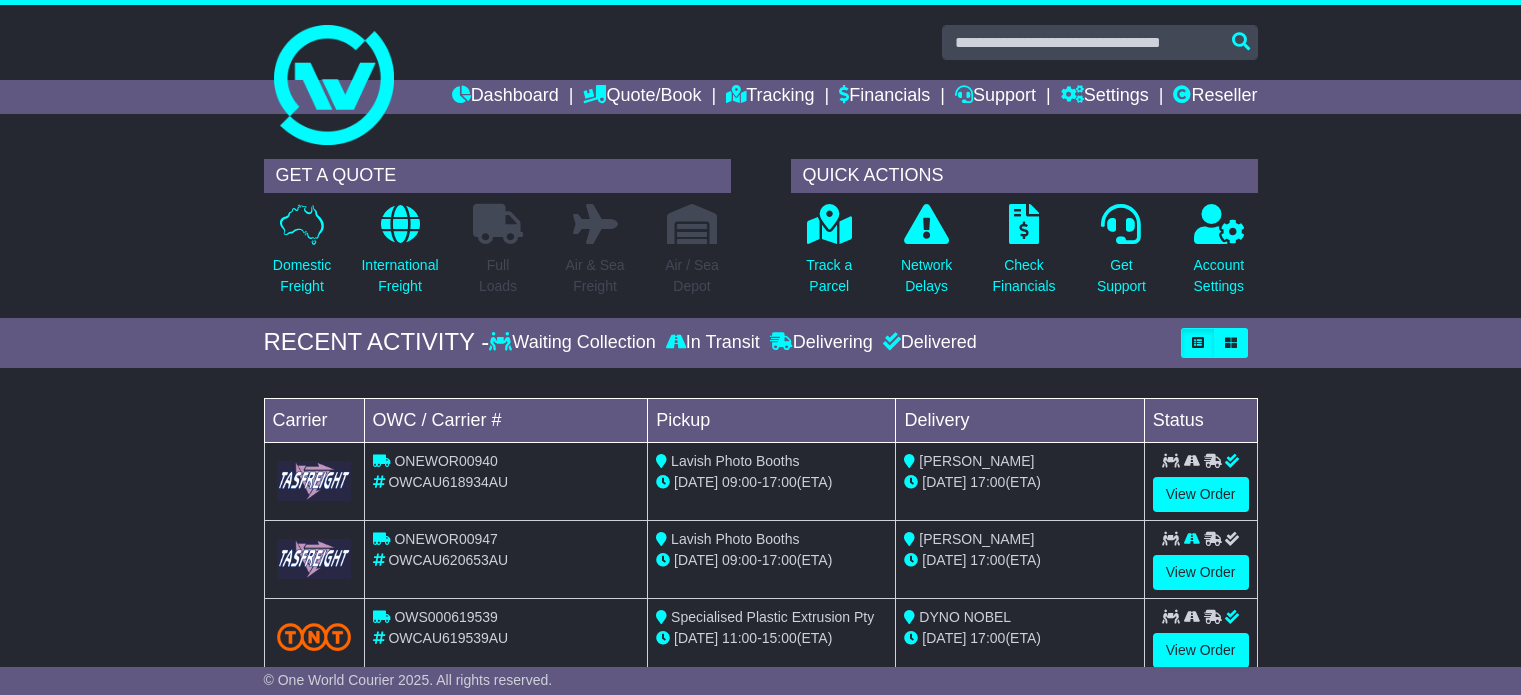 scroll, scrollTop: 0, scrollLeft: 0, axis: both 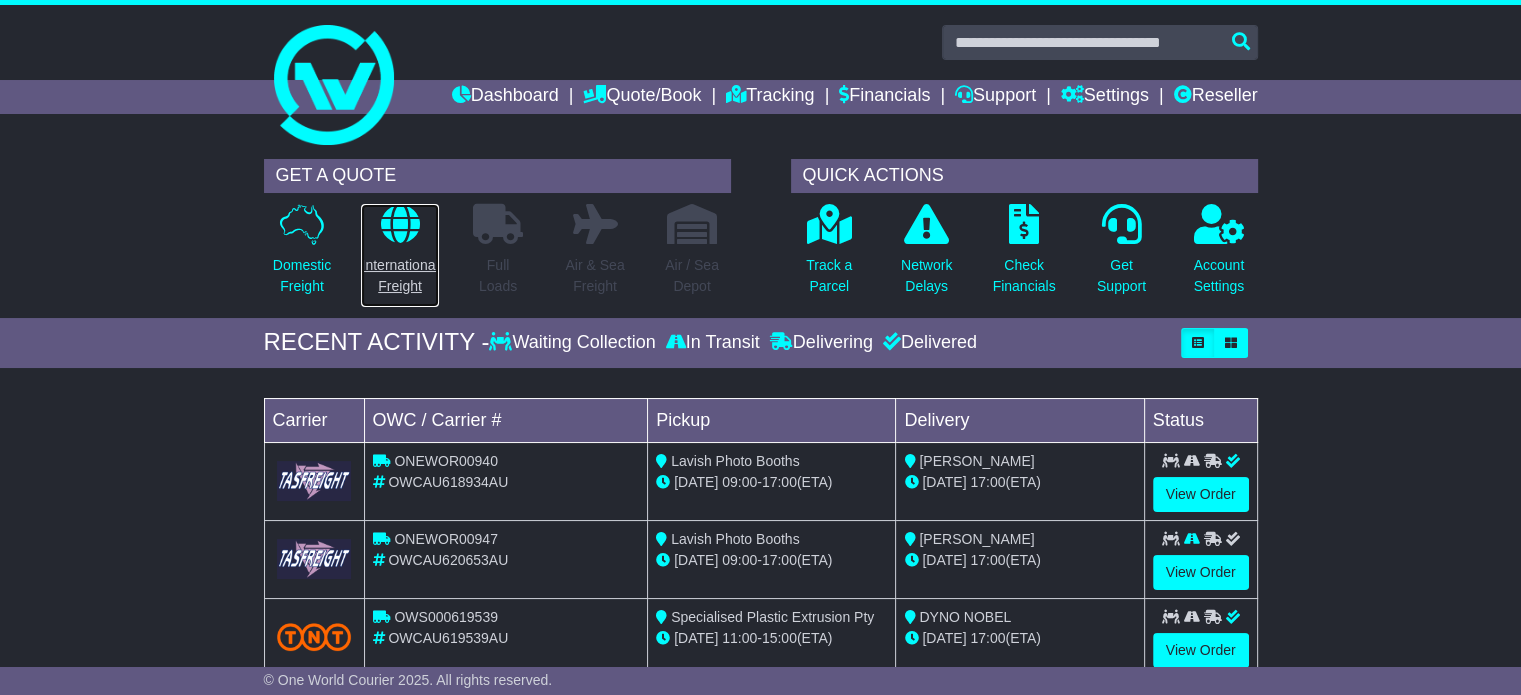 click on "International Freight" at bounding box center [399, 276] 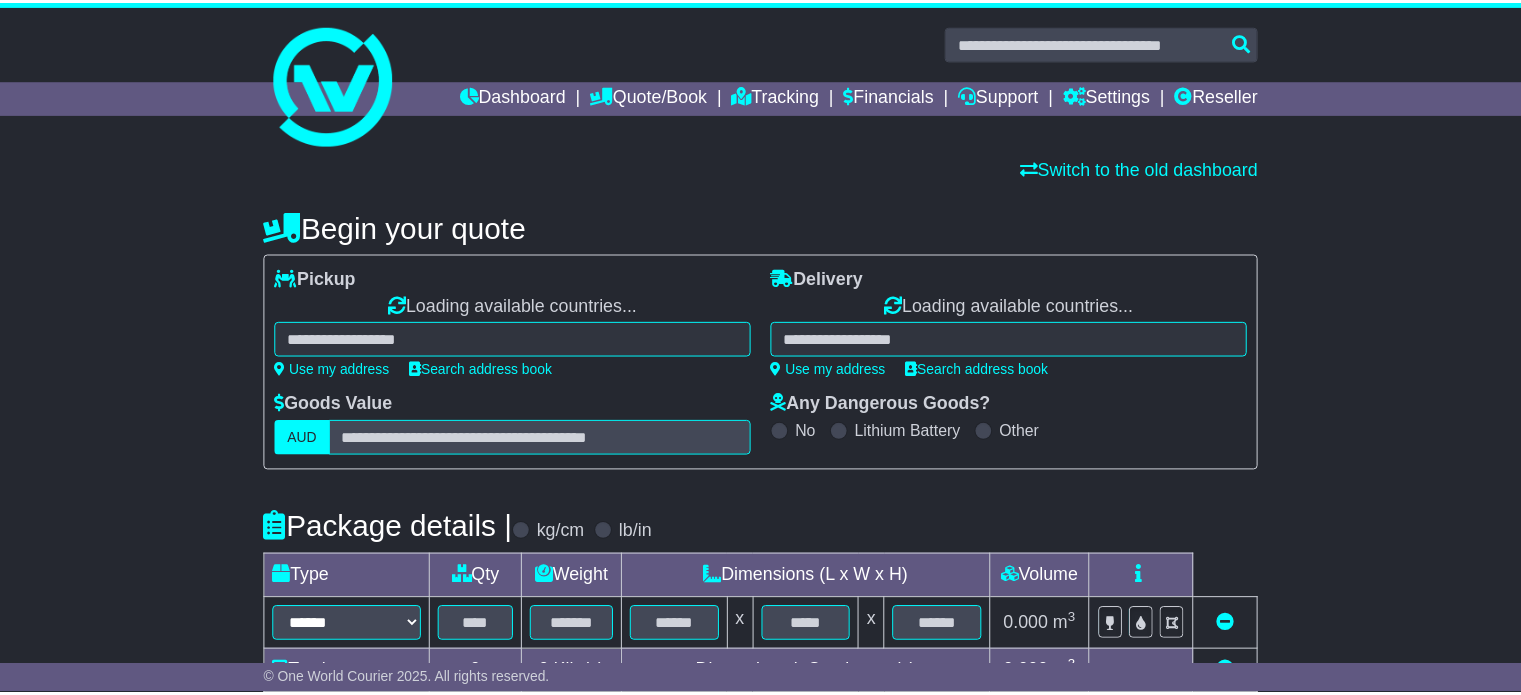 scroll, scrollTop: 0, scrollLeft: 0, axis: both 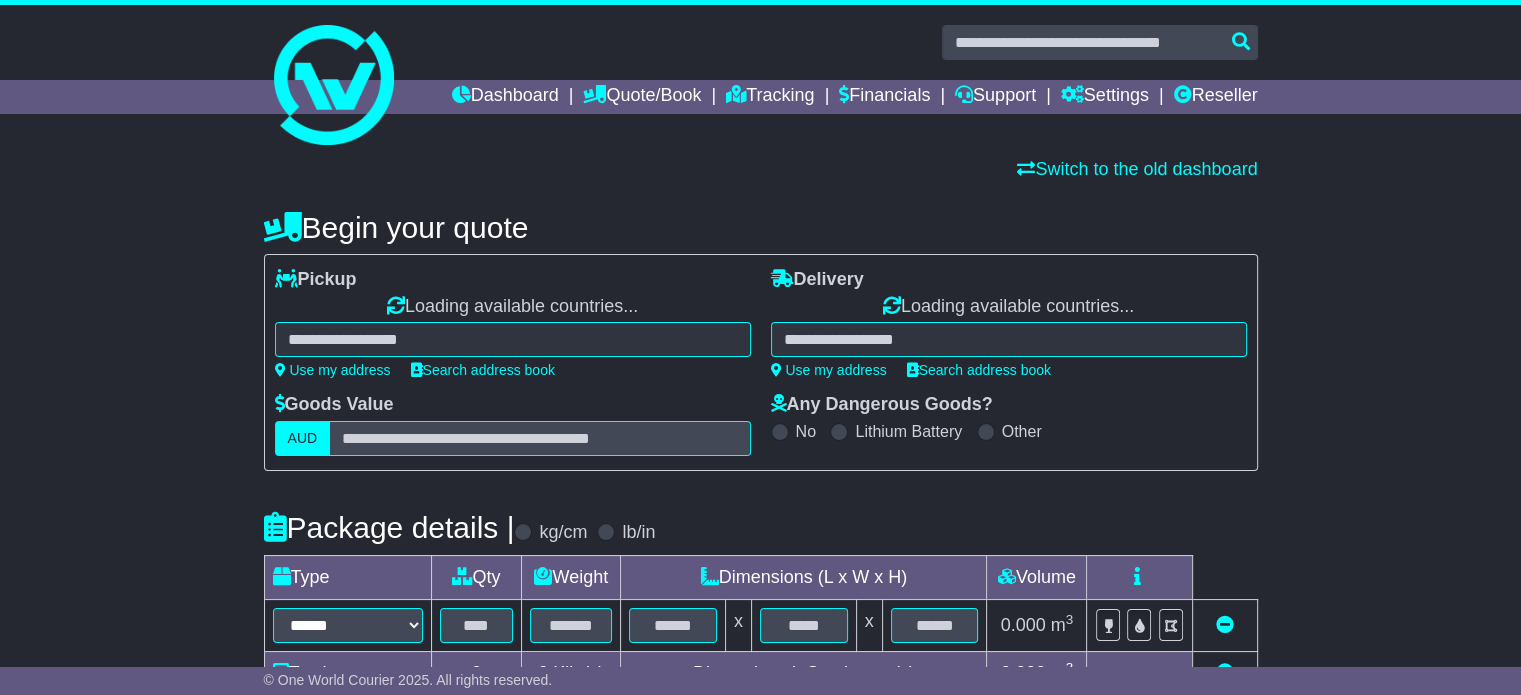 select on "**" 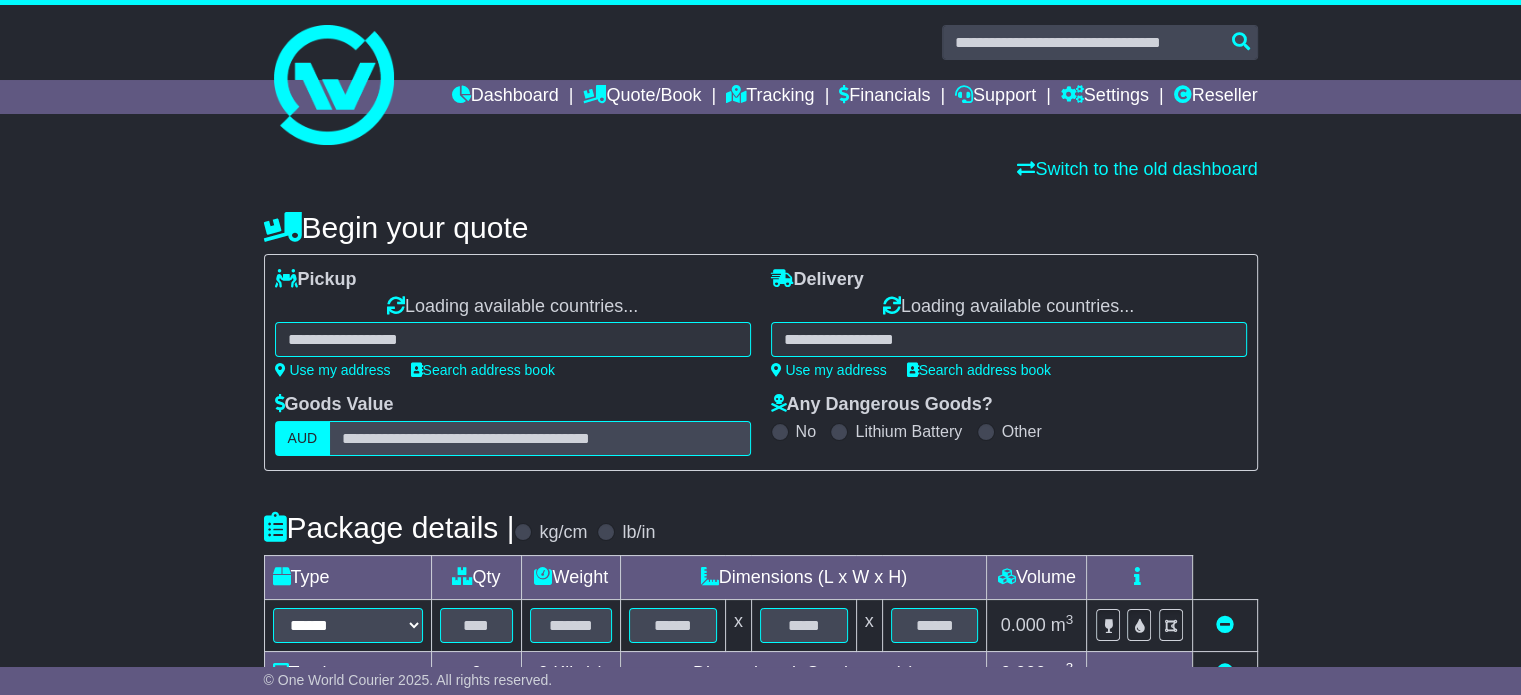 select on "**" 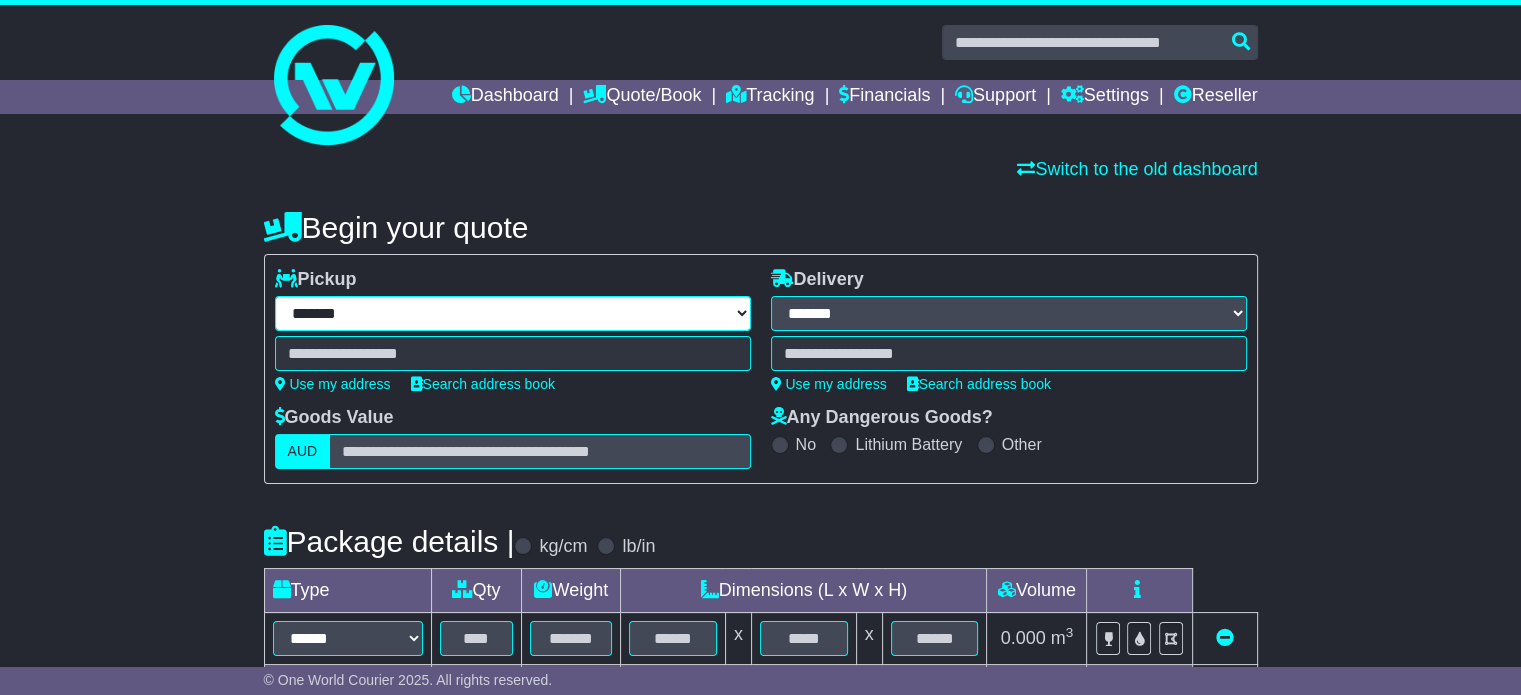 click on "**********" at bounding box center [513, 313] 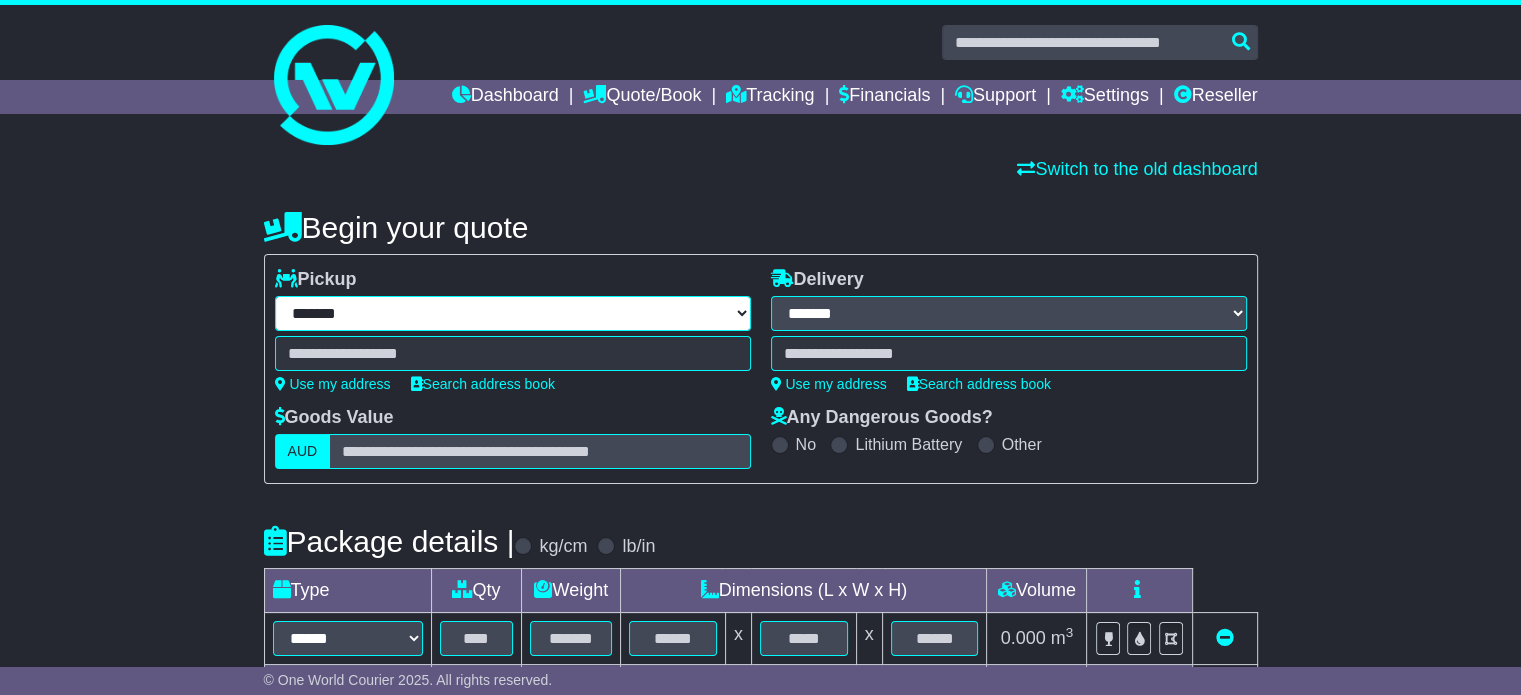 select on "**" 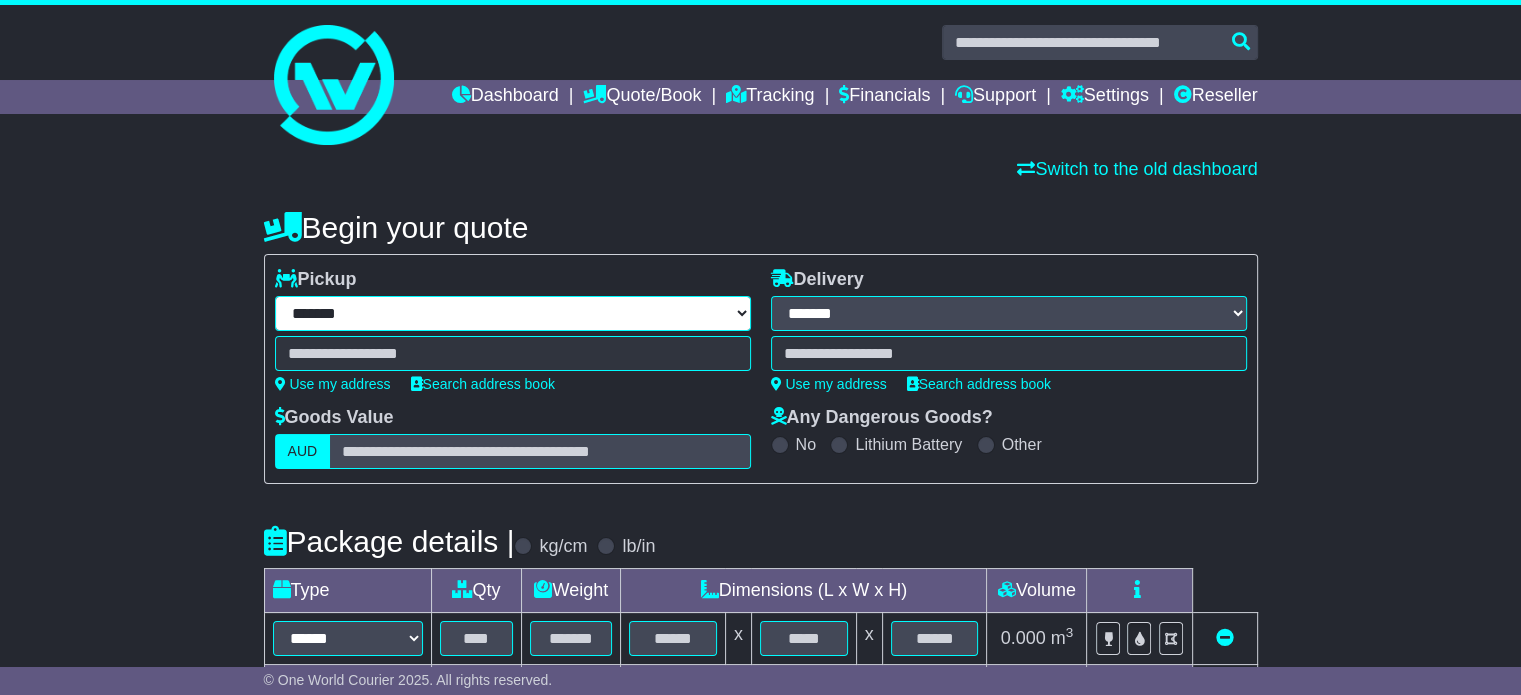 click on "**********" at bounding box center (513, 313) 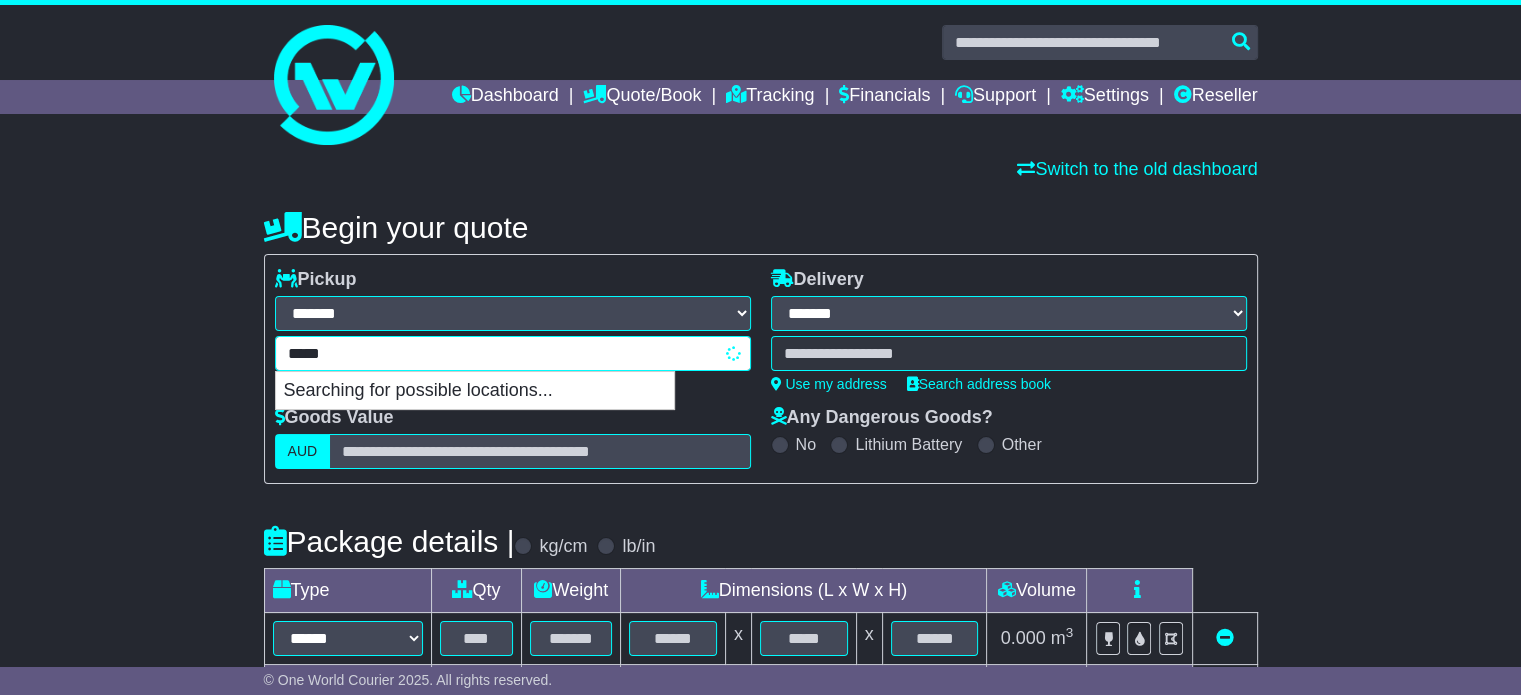 type on "******" 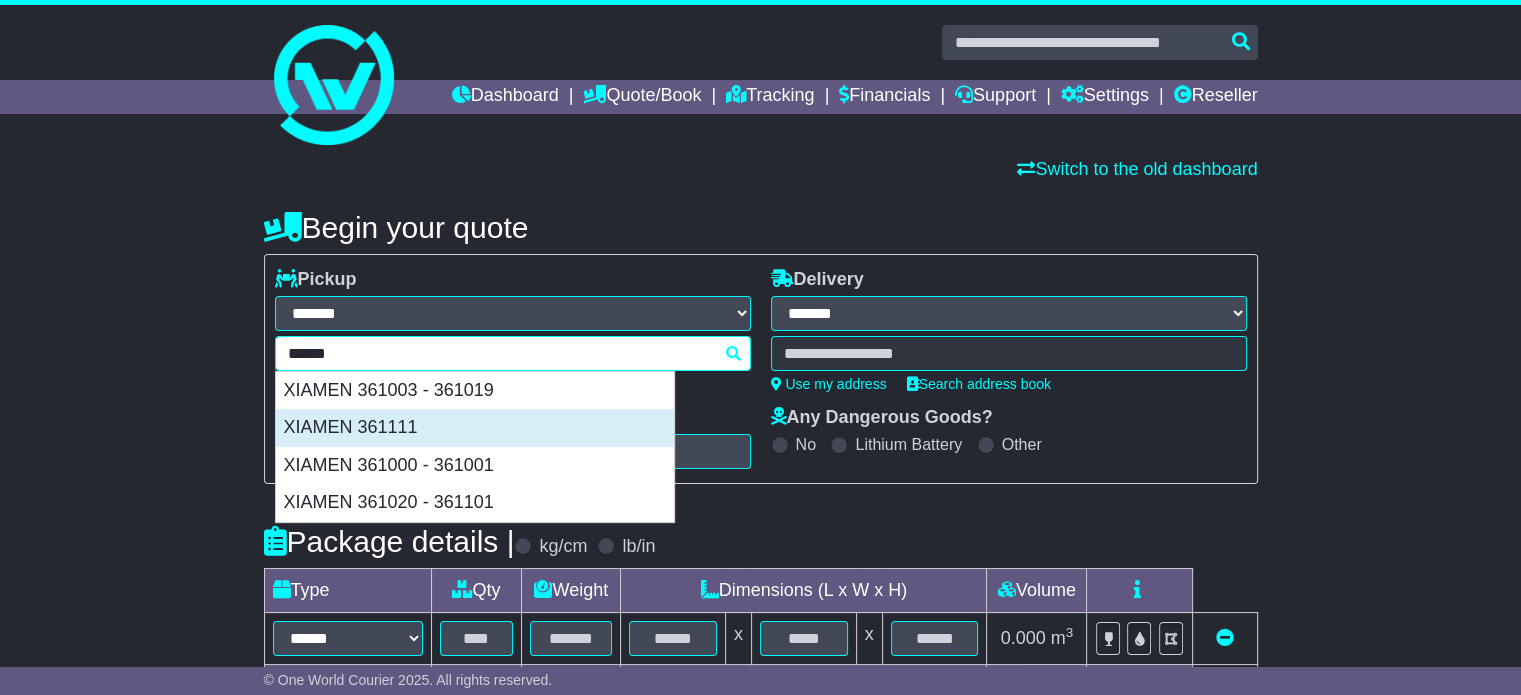 click on "XIAMEN 361111" at bounding box center [475, 428] 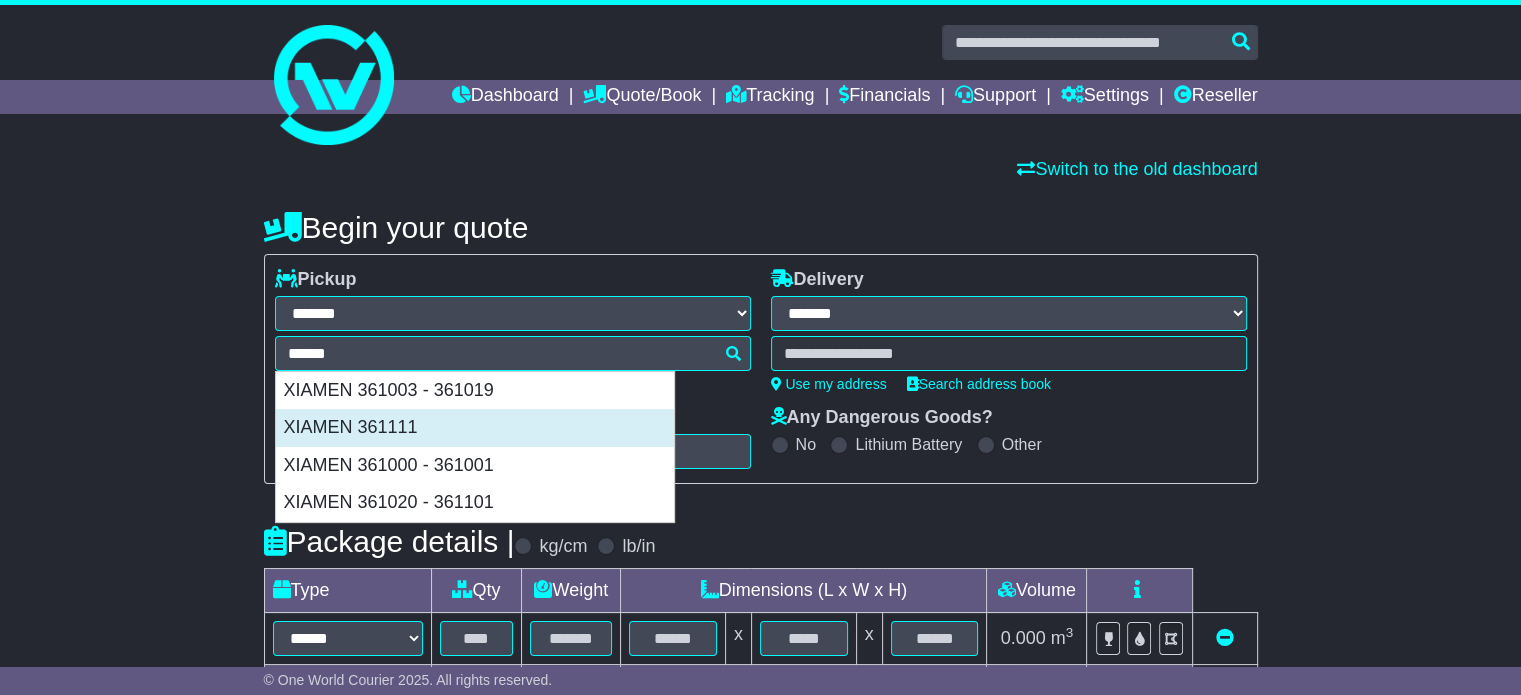 type on "**********" 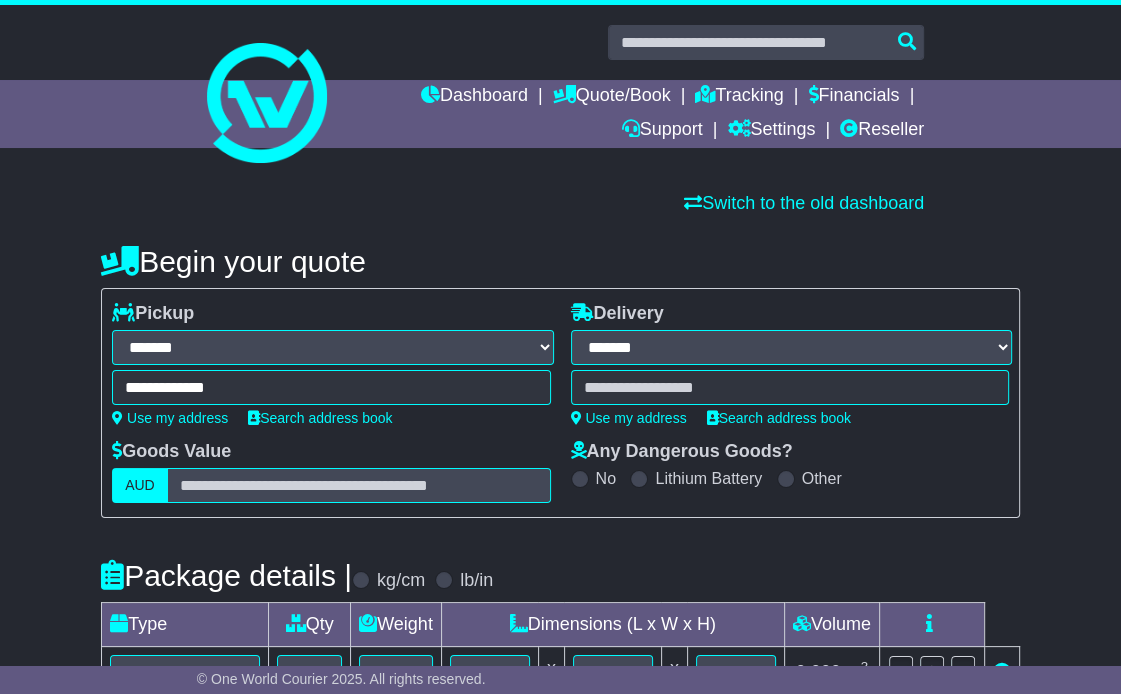 click at bounding box center (790, 387) 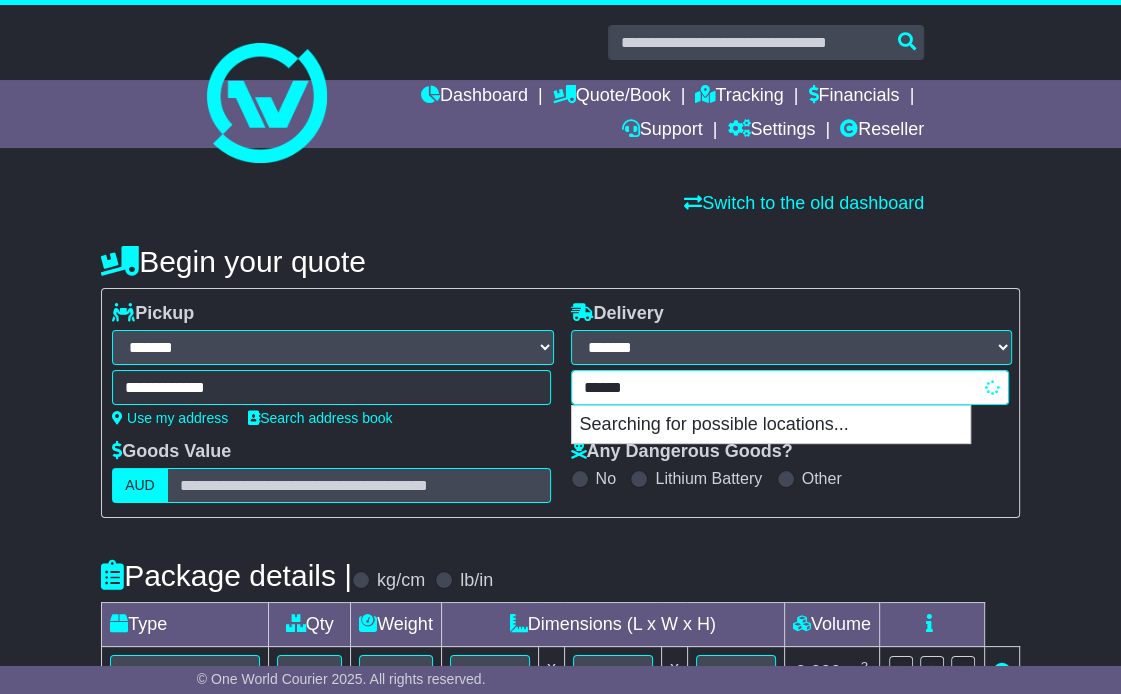 type on "*******" 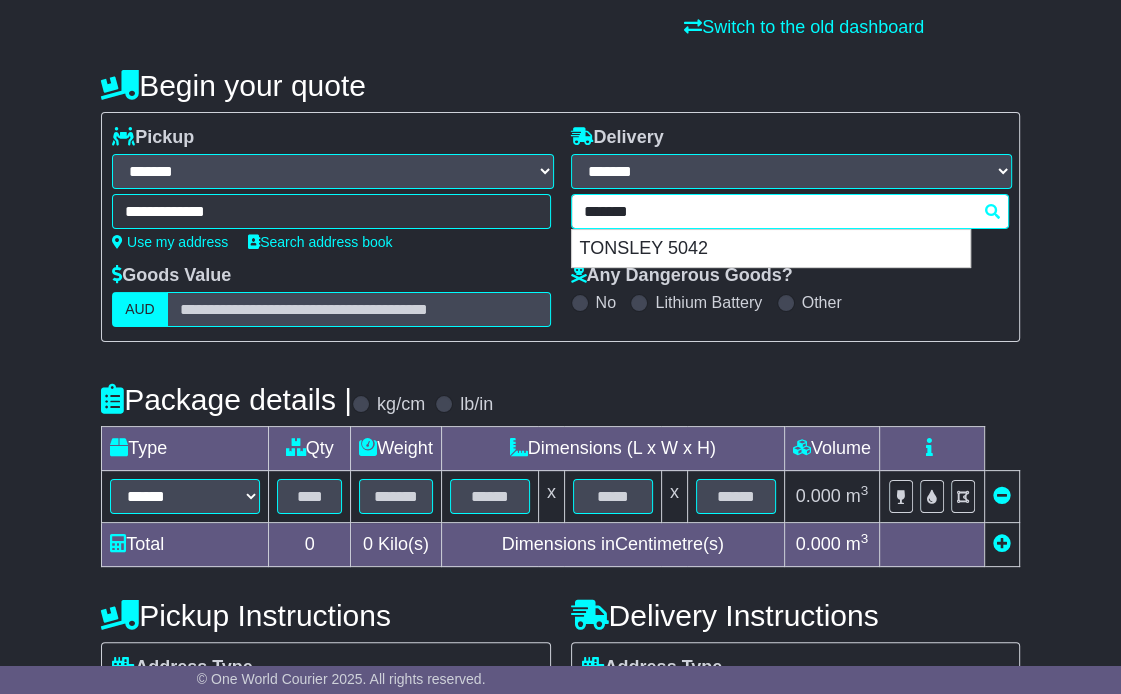 scroll, scrollTop: 200, scrollLeft: 0, axis: vertical 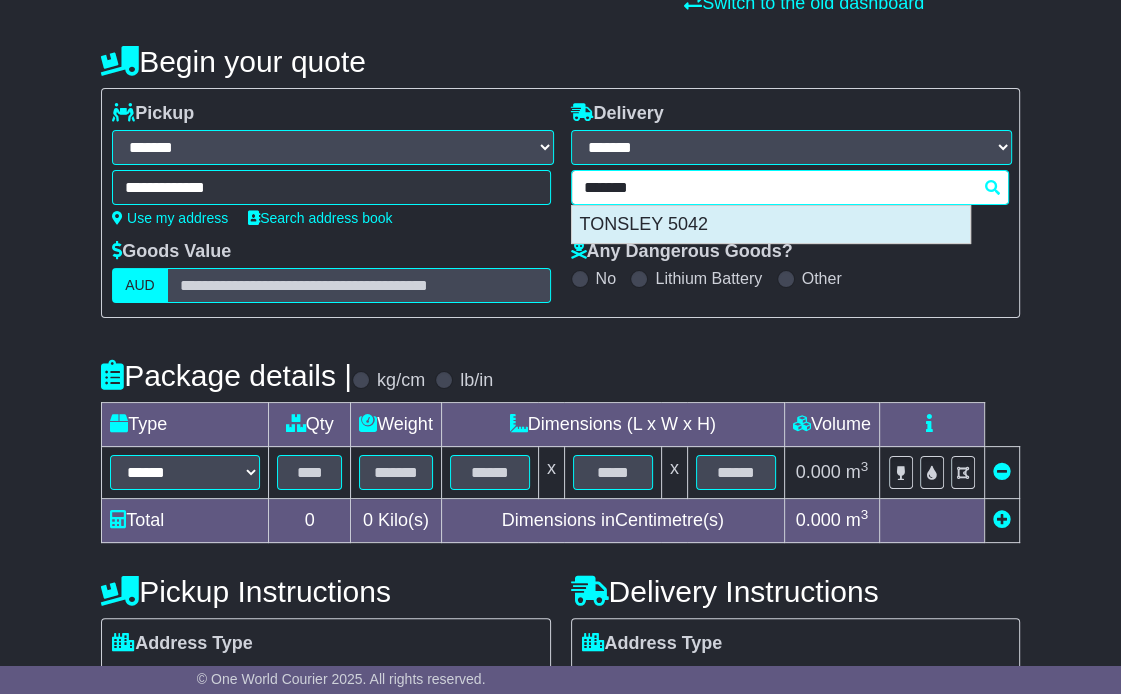 click on "TONSLEY 5042" at bounding box center [771, 225] 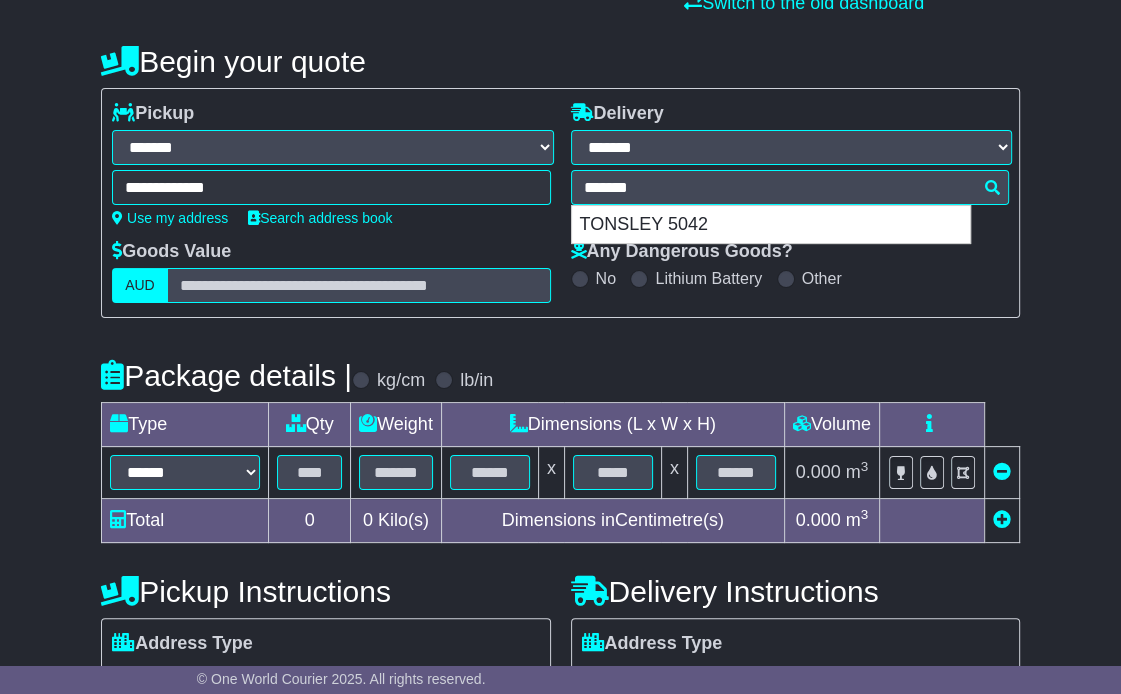 type on "**********" 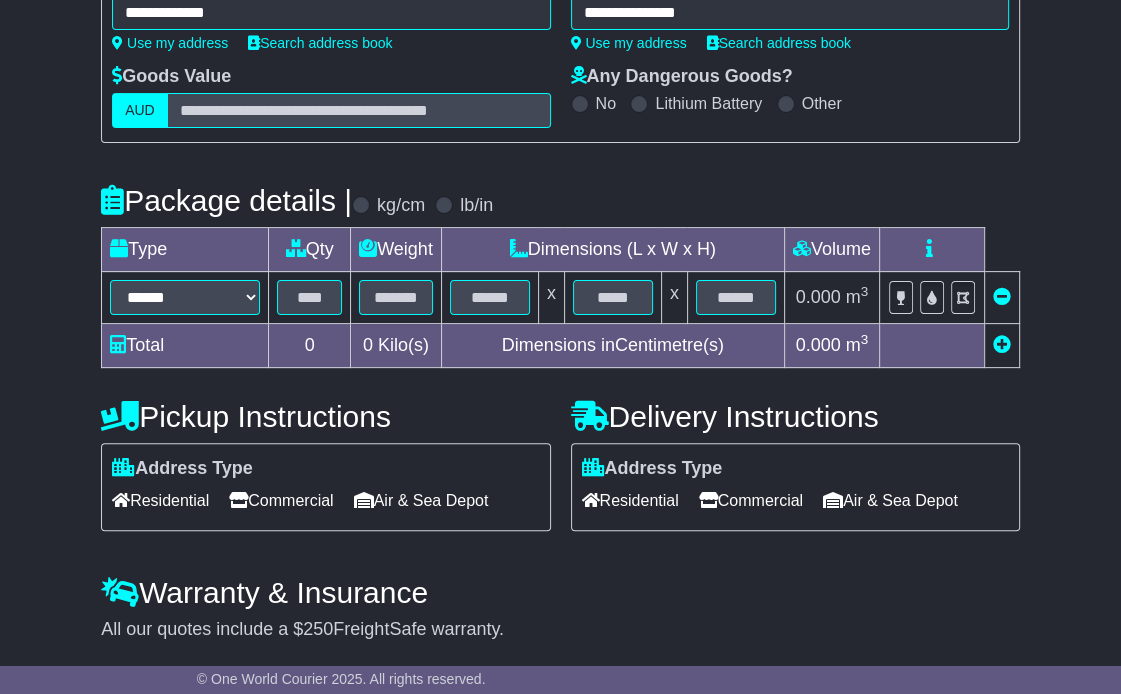 scroll, scrollTop: 400, scrollLeft: 0, axis: vertical 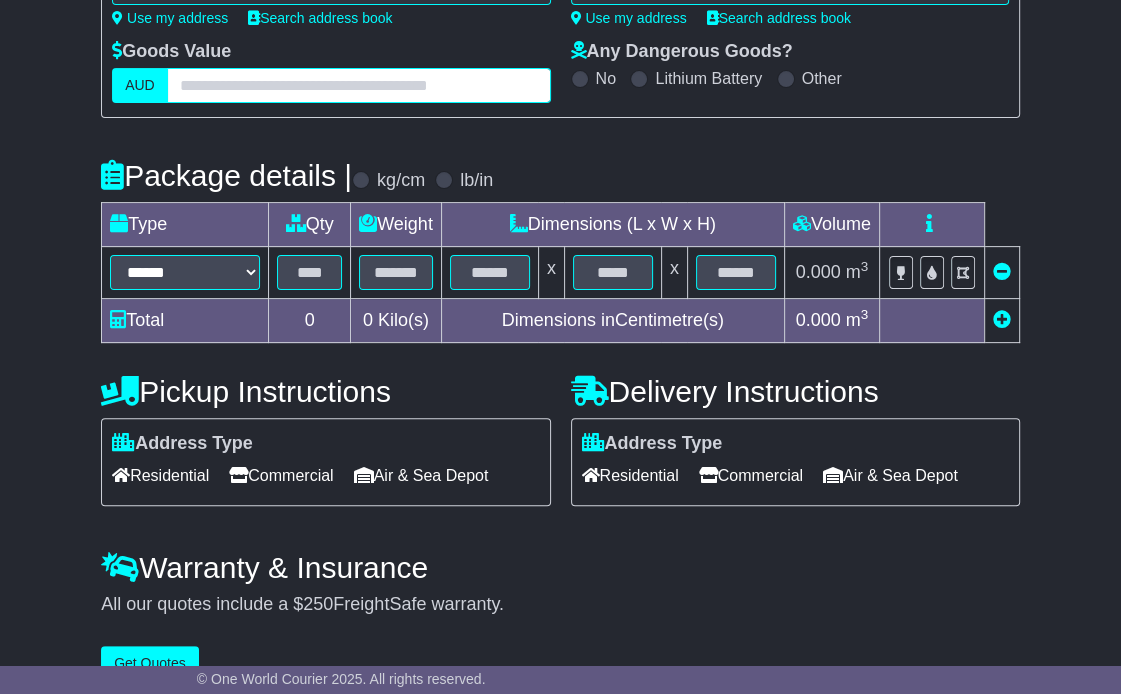 click at bounding box center (359, 85) 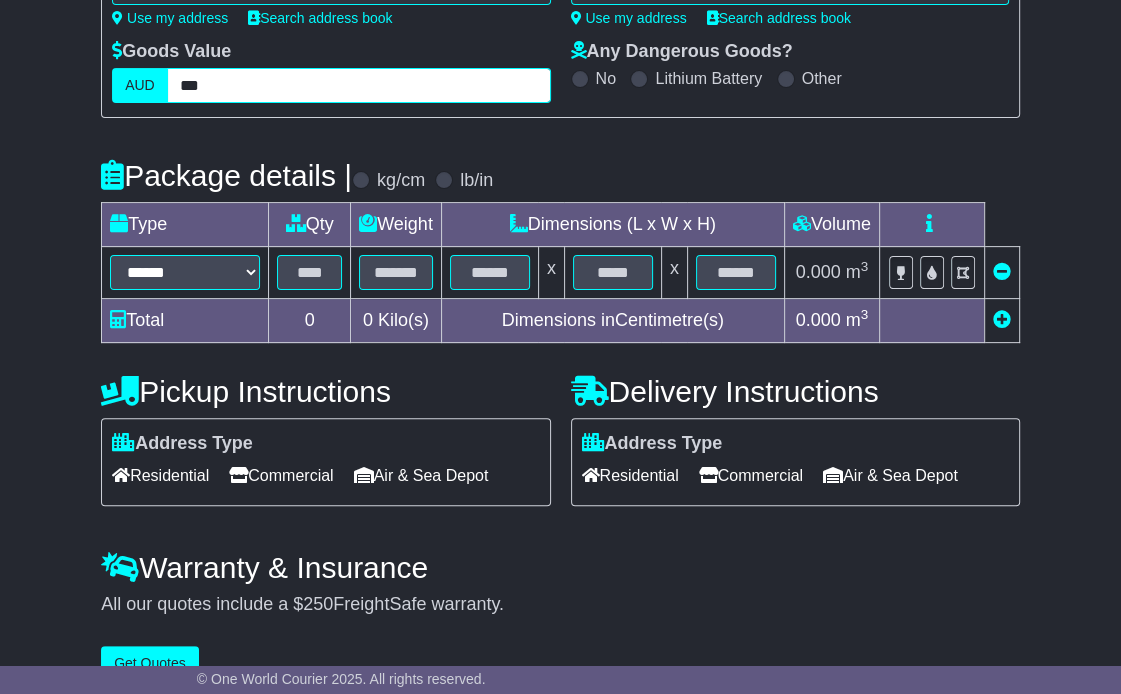 type on "***" 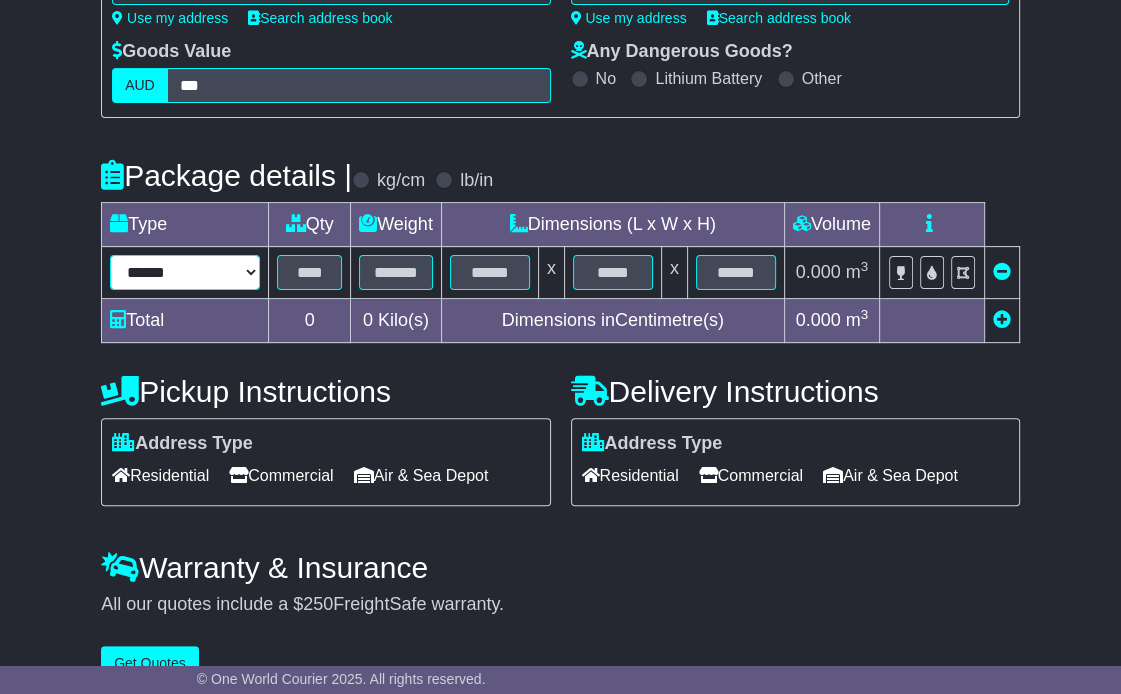 click on "****** ****** *** ******** ***** **** **** ****** *** *******" at bounding box center [185, 272] 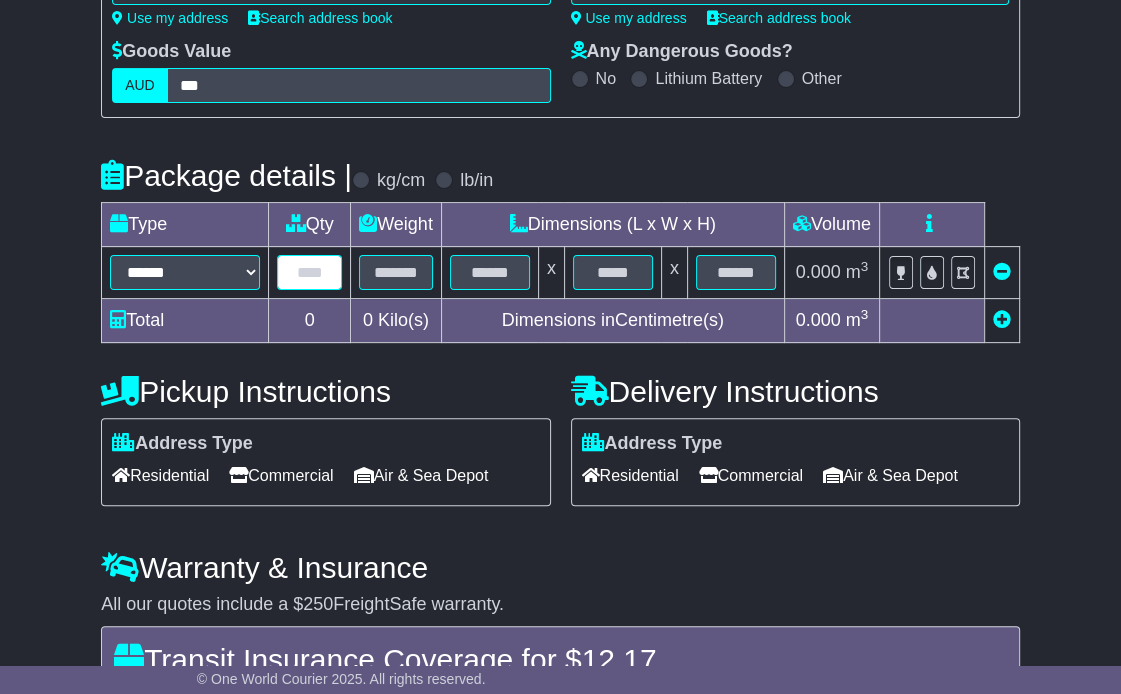 click at bounding box center (309, 272) 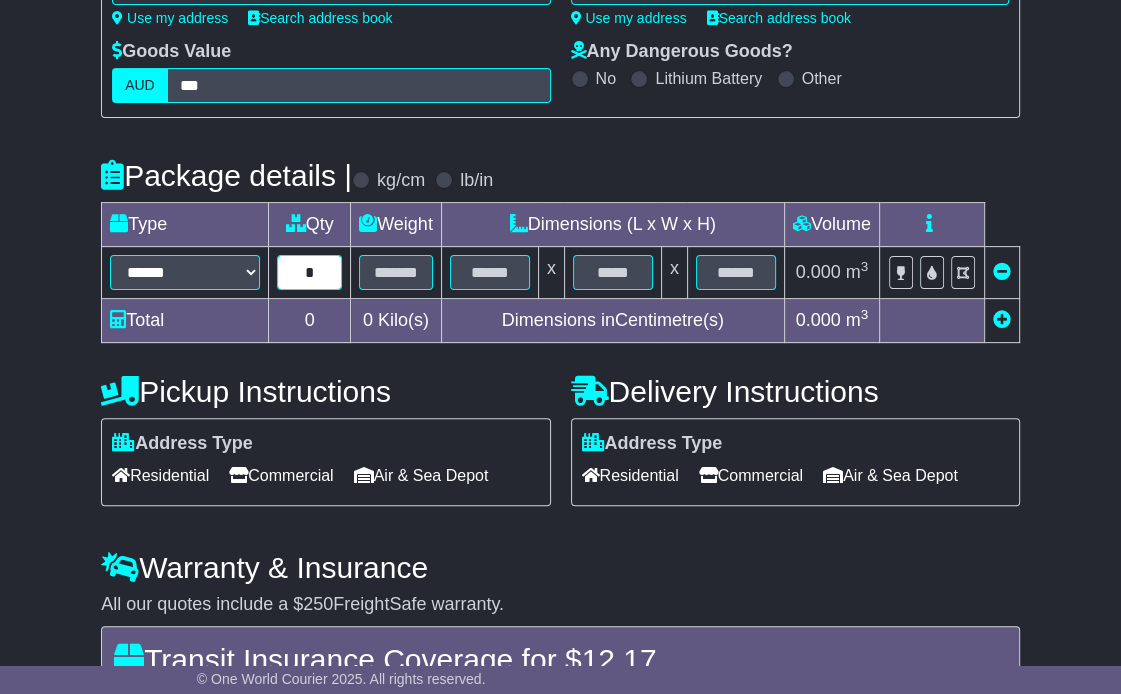 type on "*" 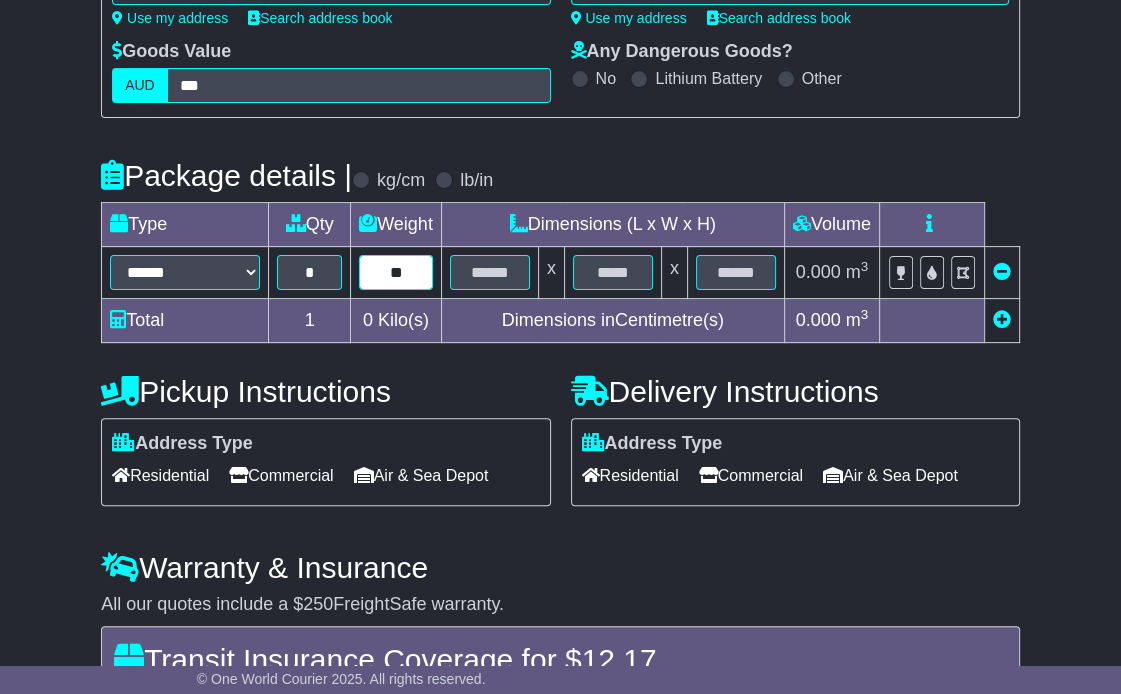 type on "*" 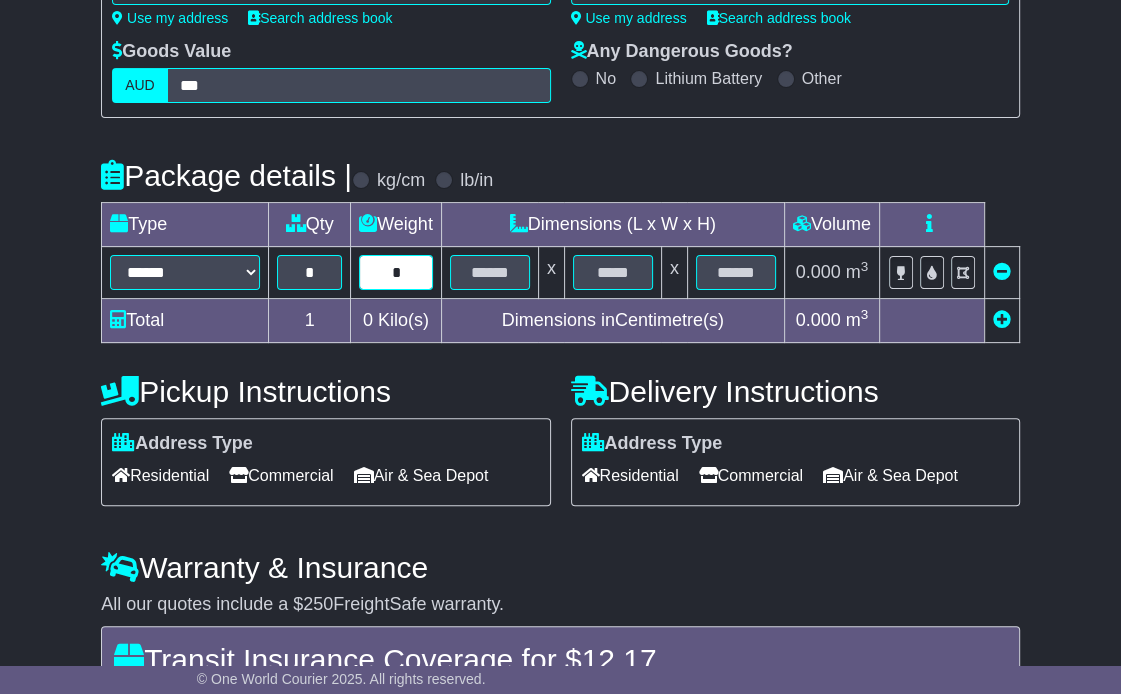 type on "*" 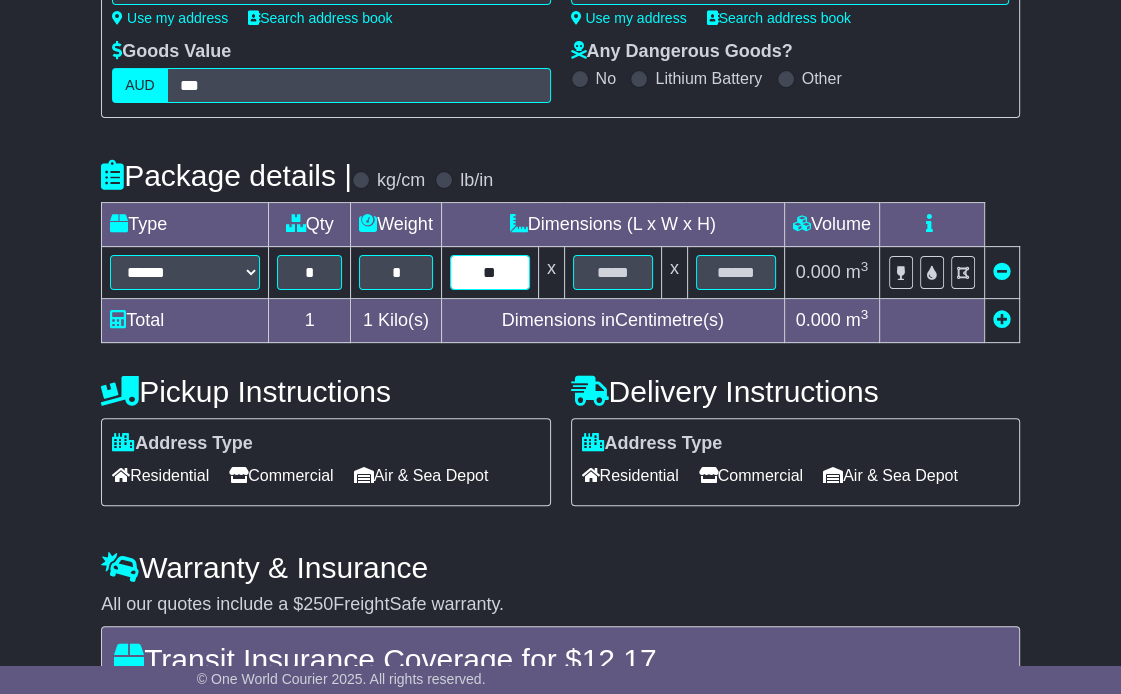 type on "**" 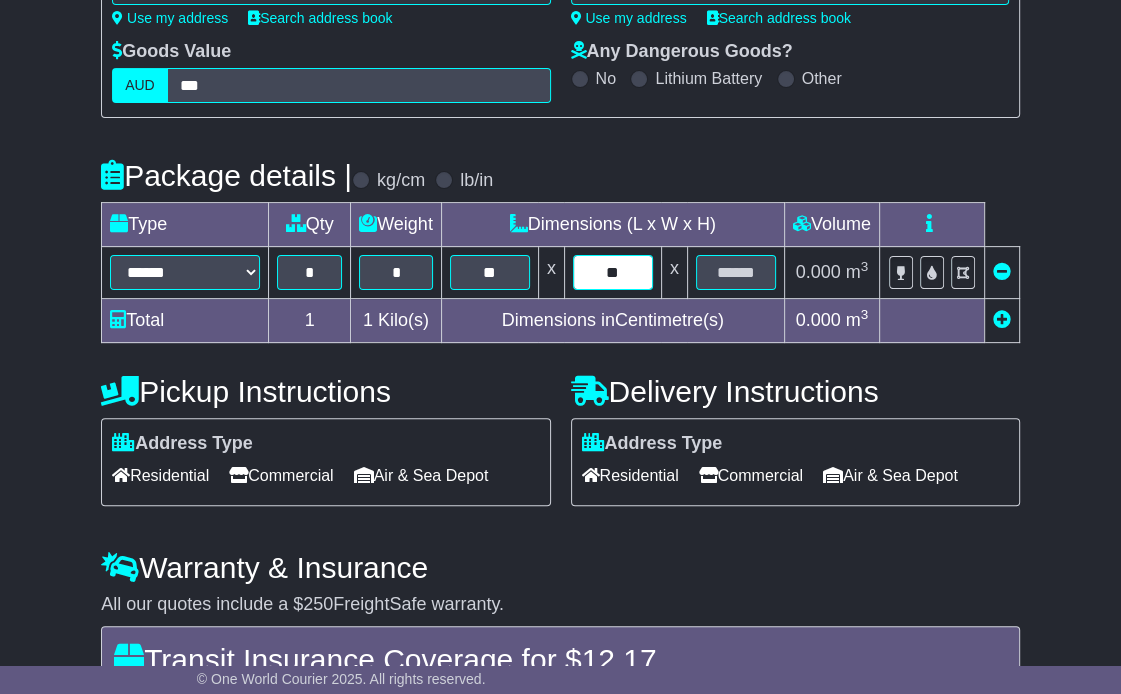 type on "**" 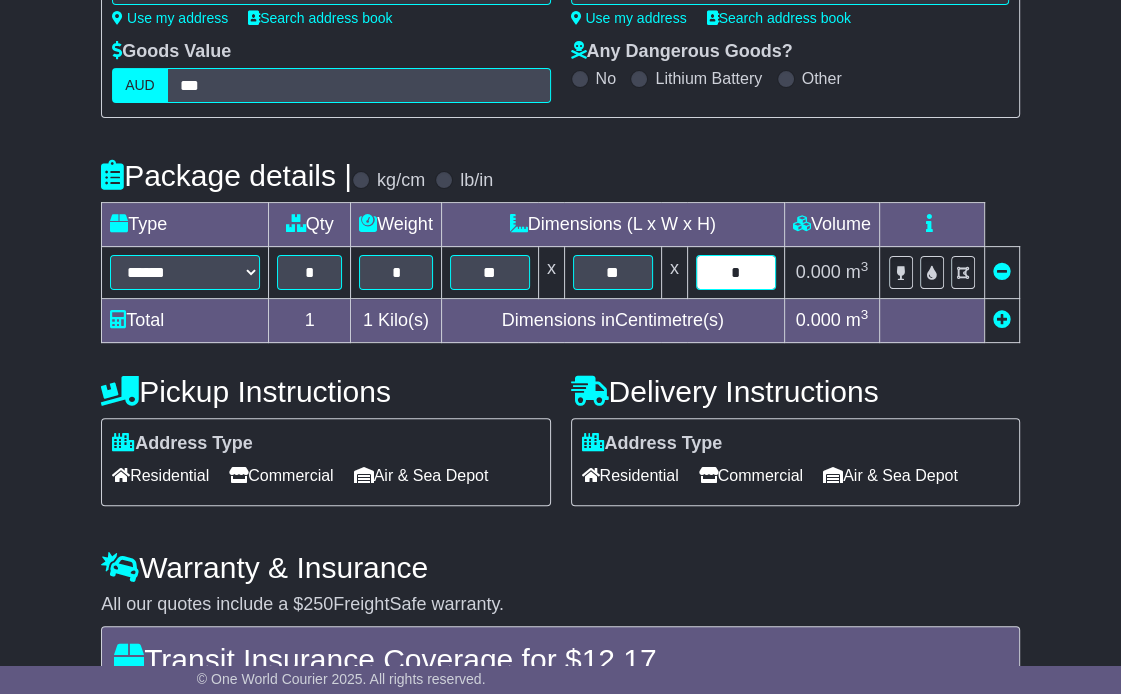 type on "*" 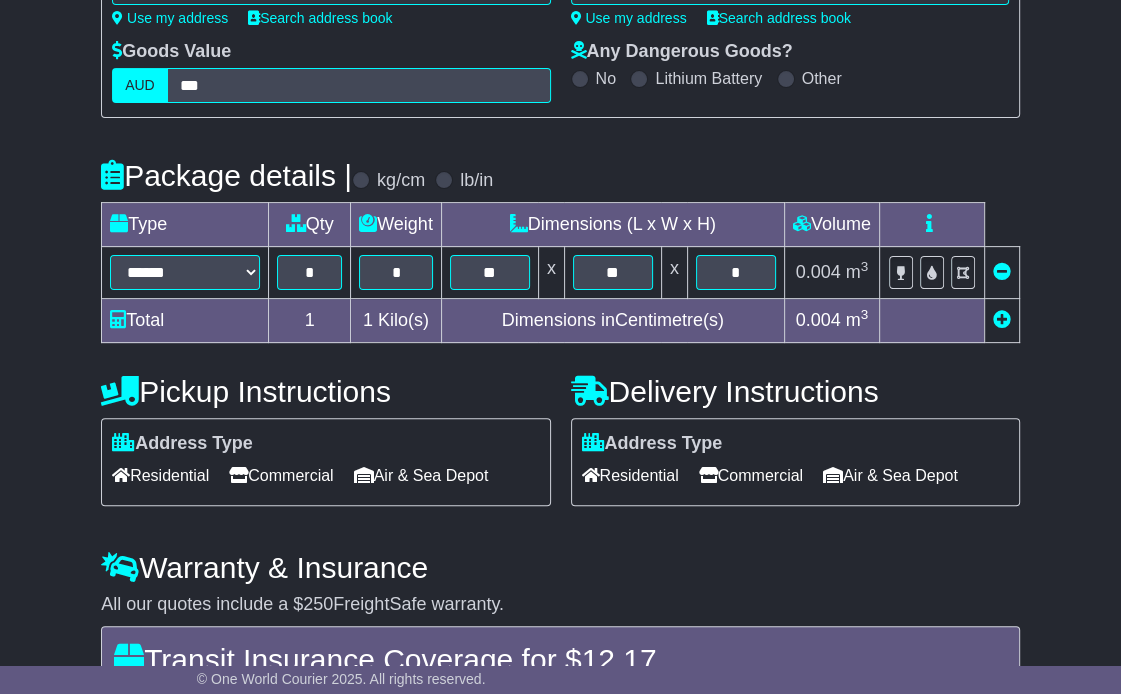 click at bounding box center [1002, 319] 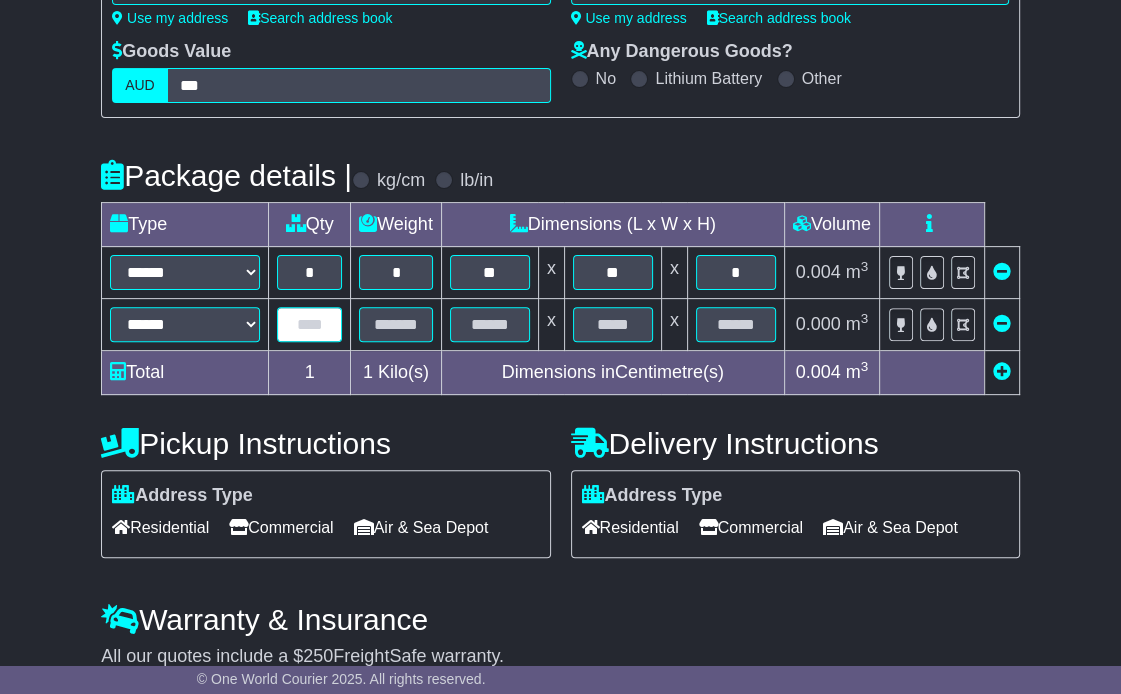 click at bounding box center [309, 324] 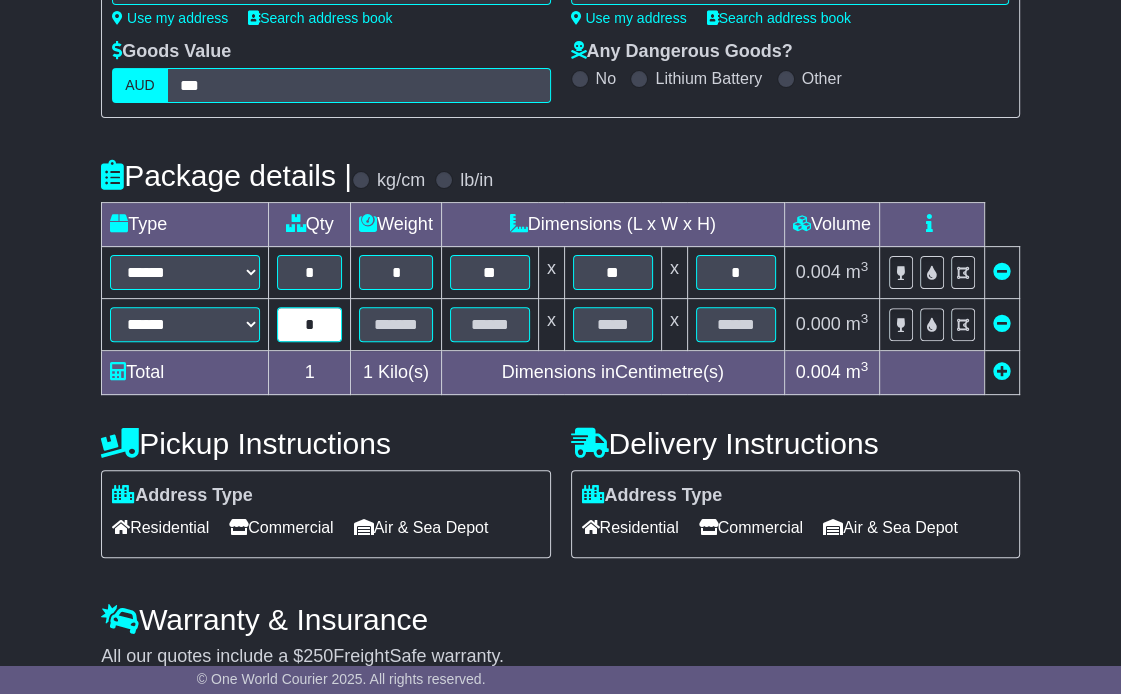 type on "*" 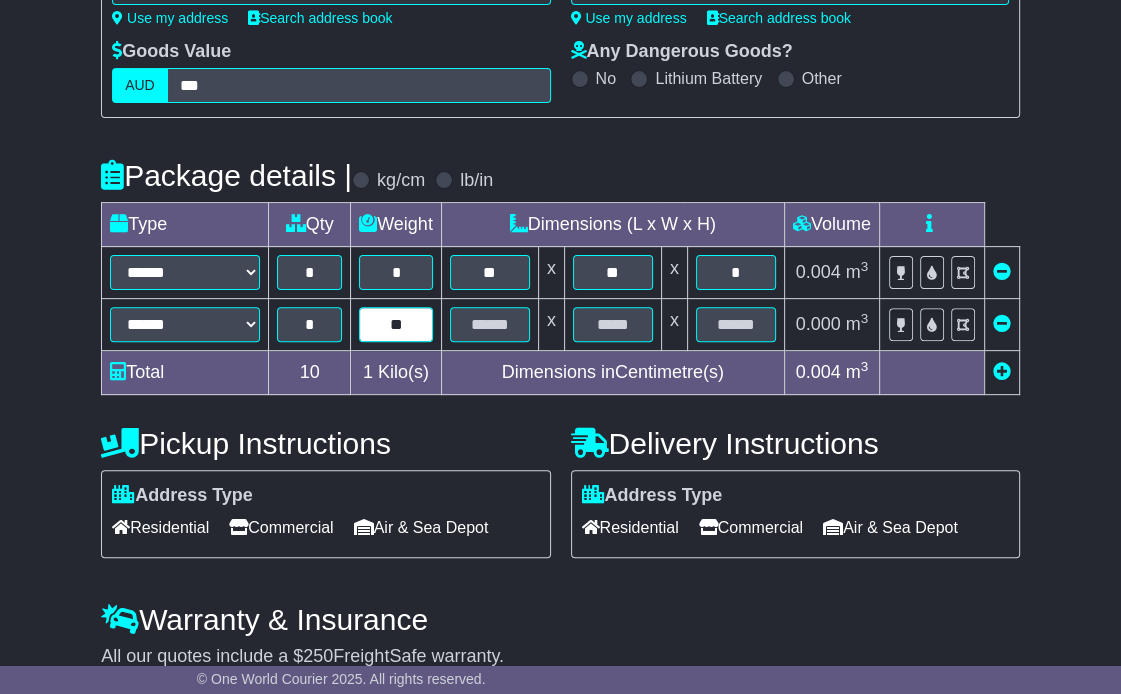 type on "**" 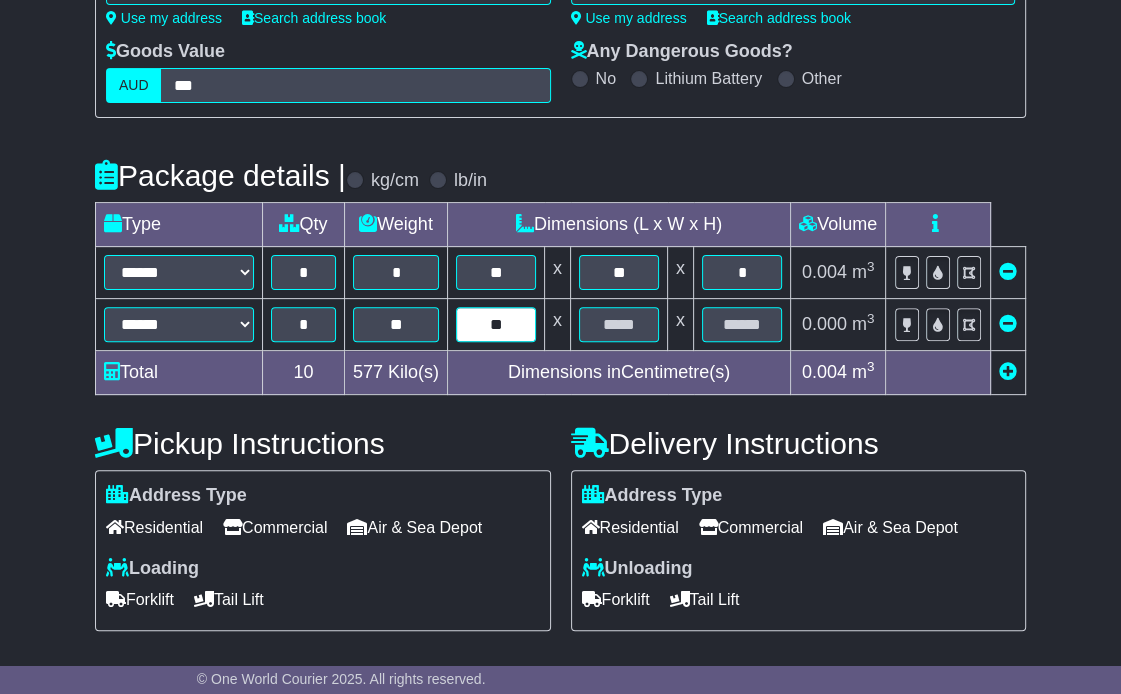 type on "**" 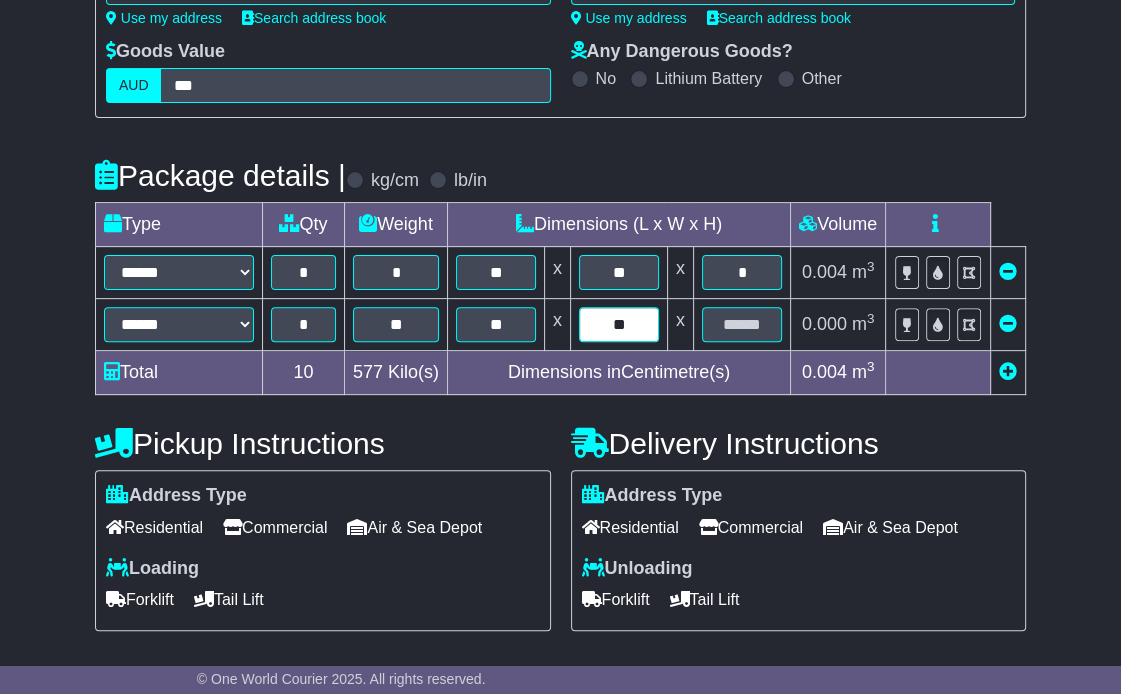 type on "**" 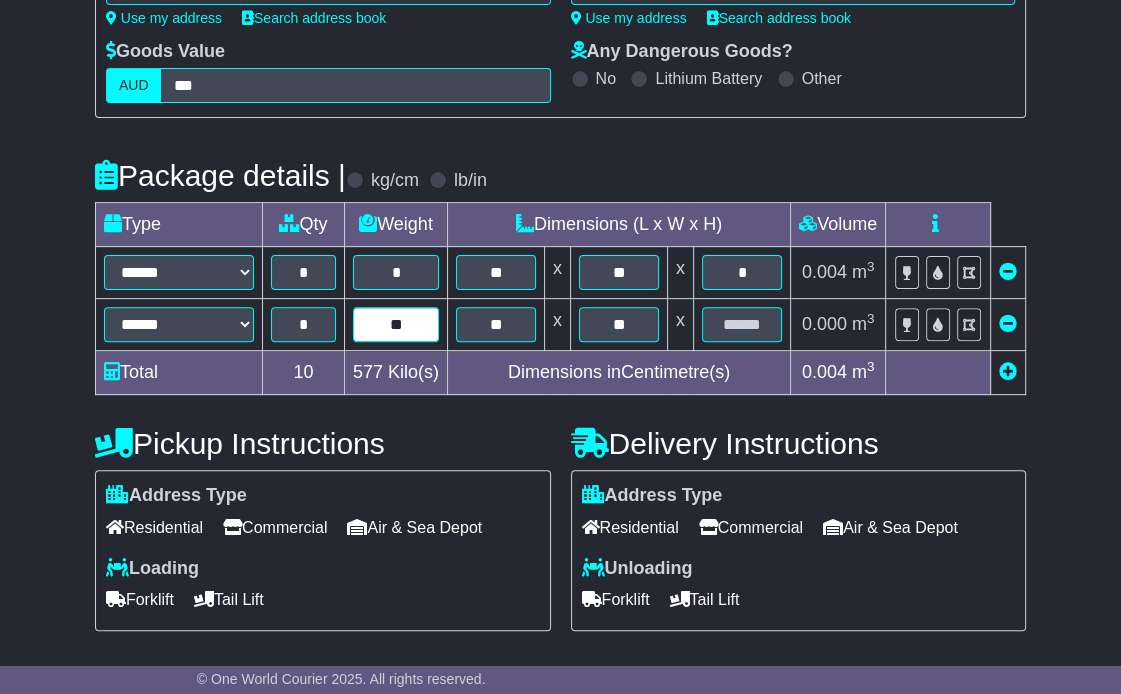 drag, startPoint x: 405, startPoint y: 319, endPoint x: 360, endPoint y: 324, distance: 45.276924 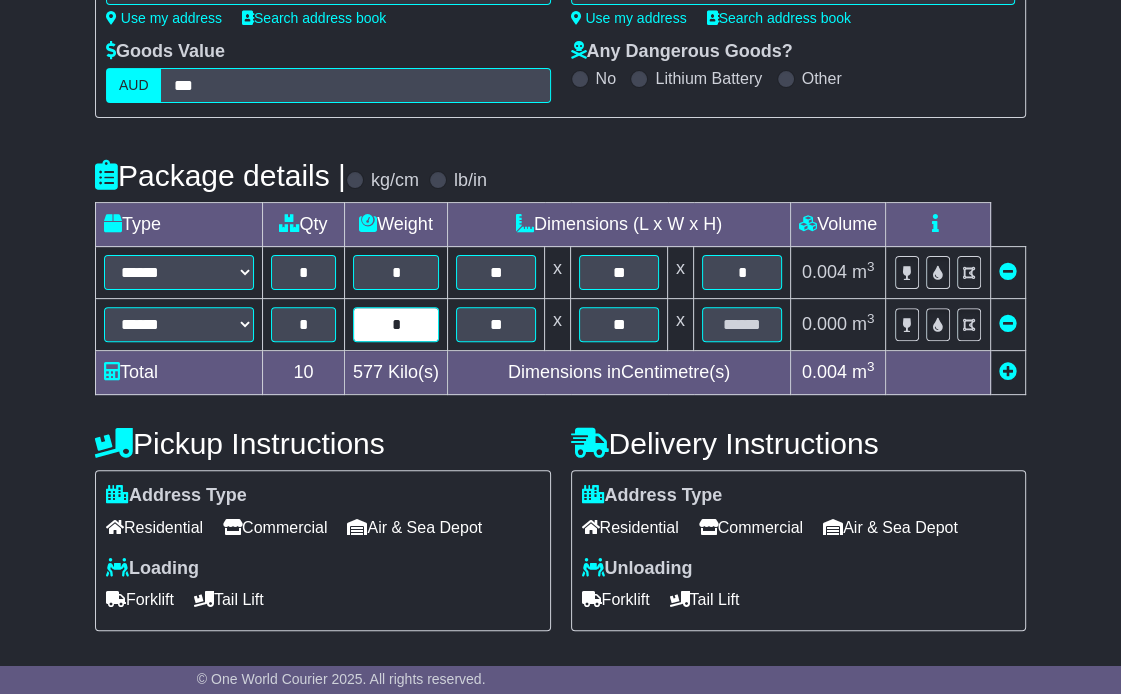 type on "**" 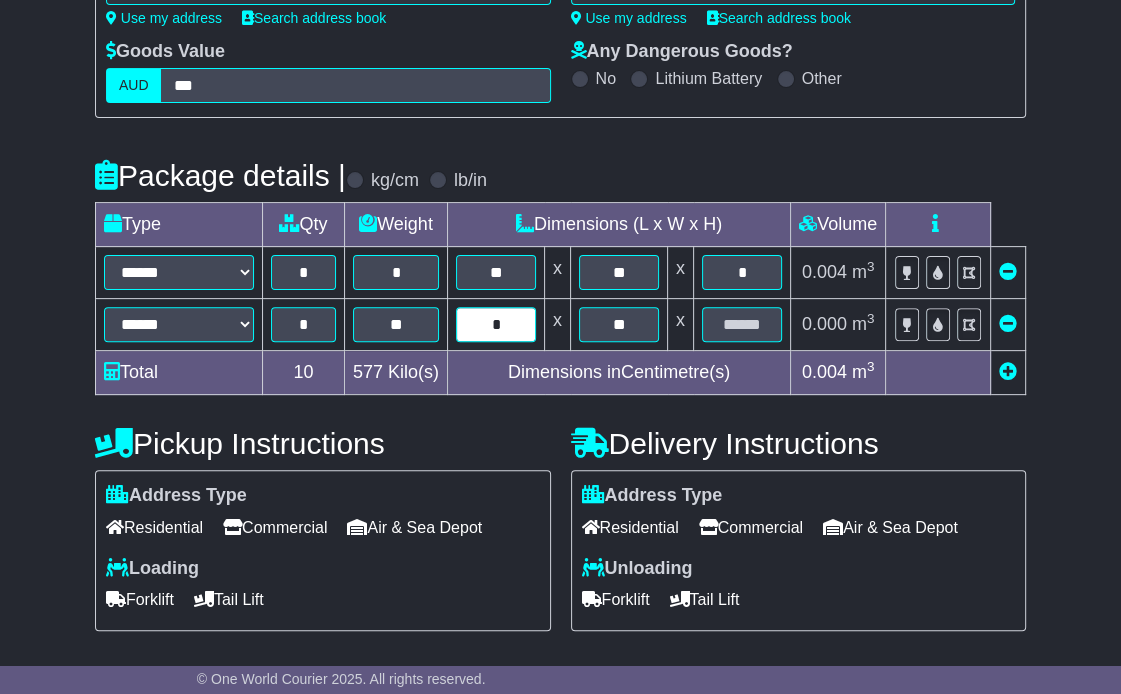 type on "**" 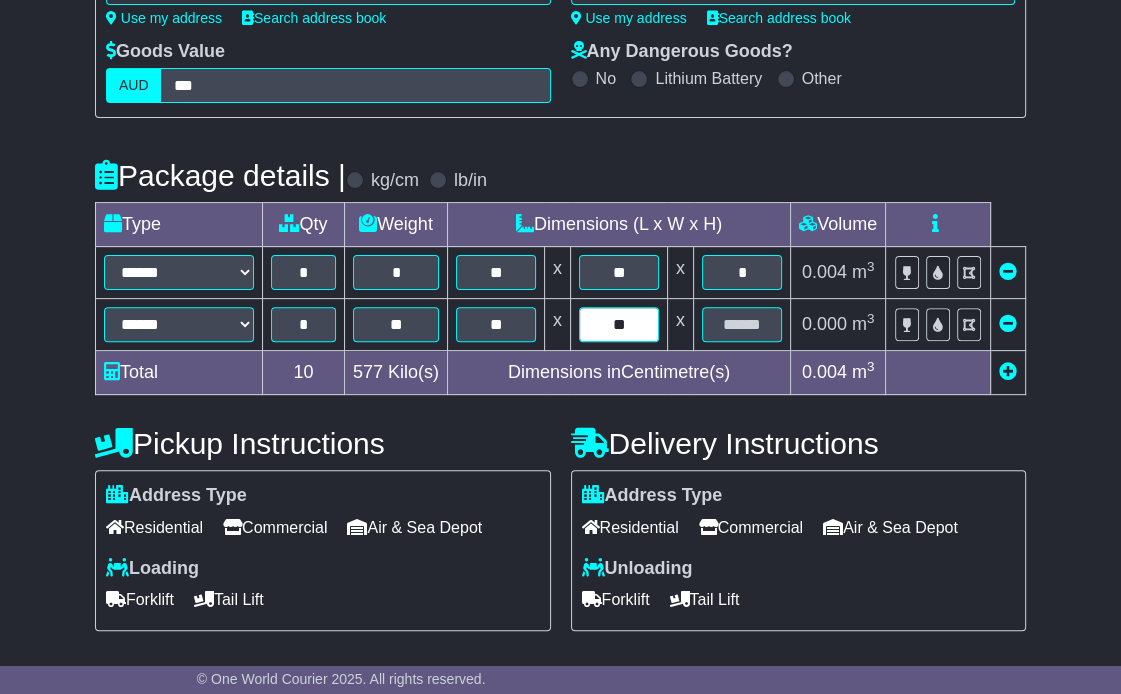 type on "**" 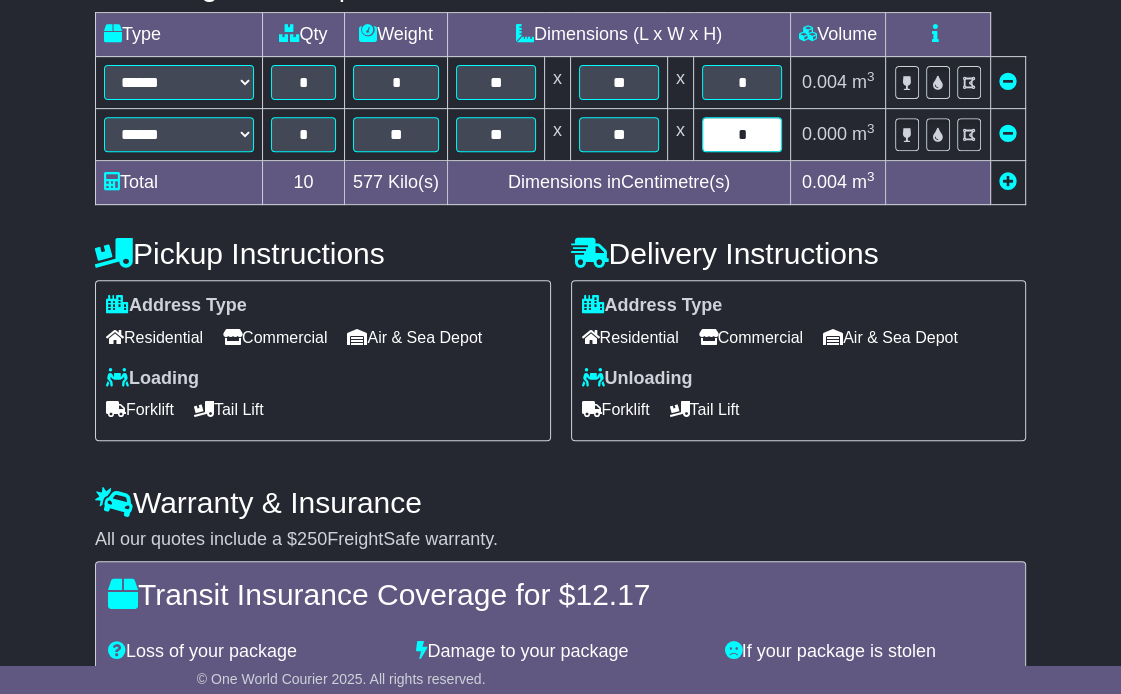scroll, scrollTop: 600, scrollLeft: 0, axis: vertical 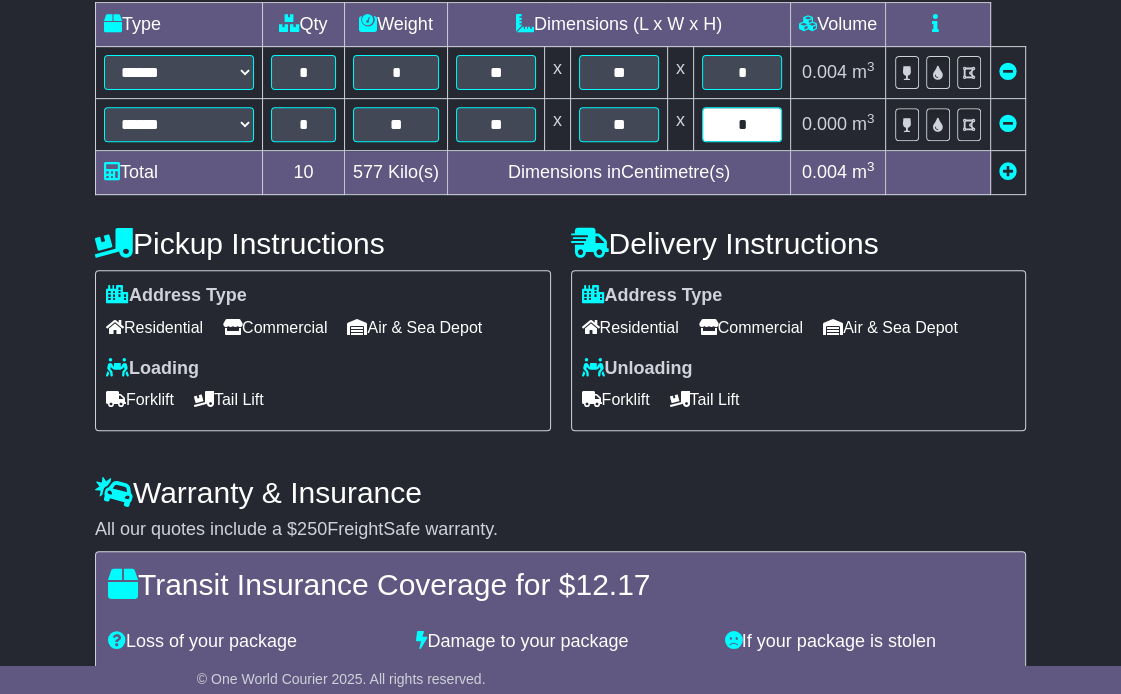 type on "*" 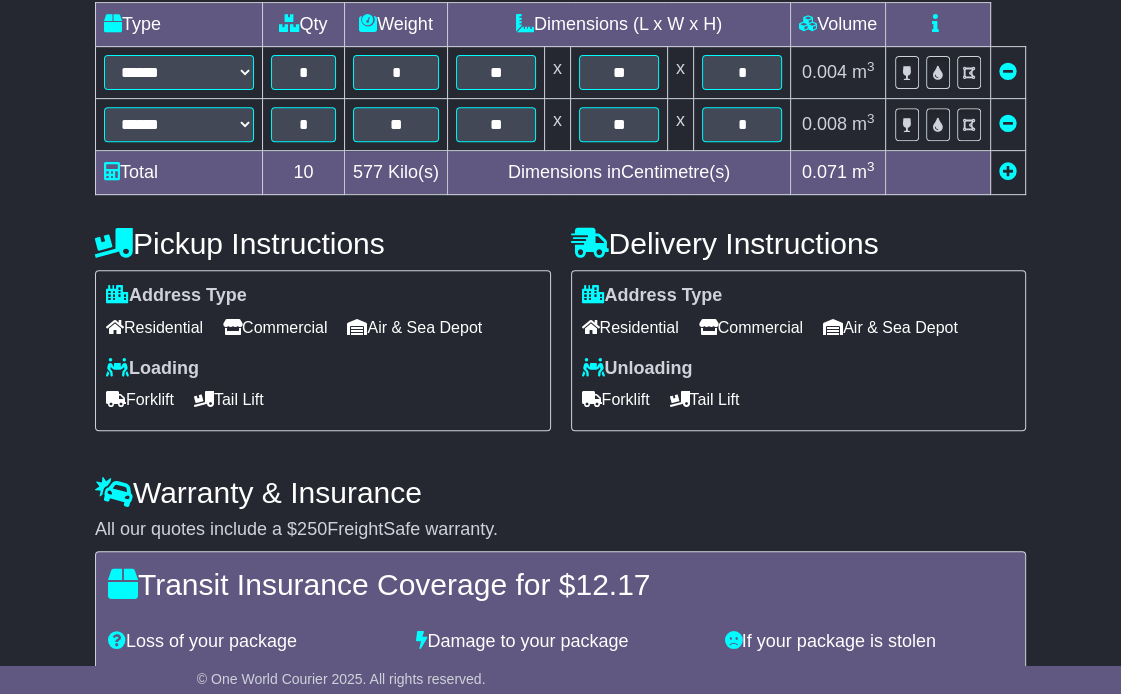 click on "Commercial" at bounding box center [275, 327] 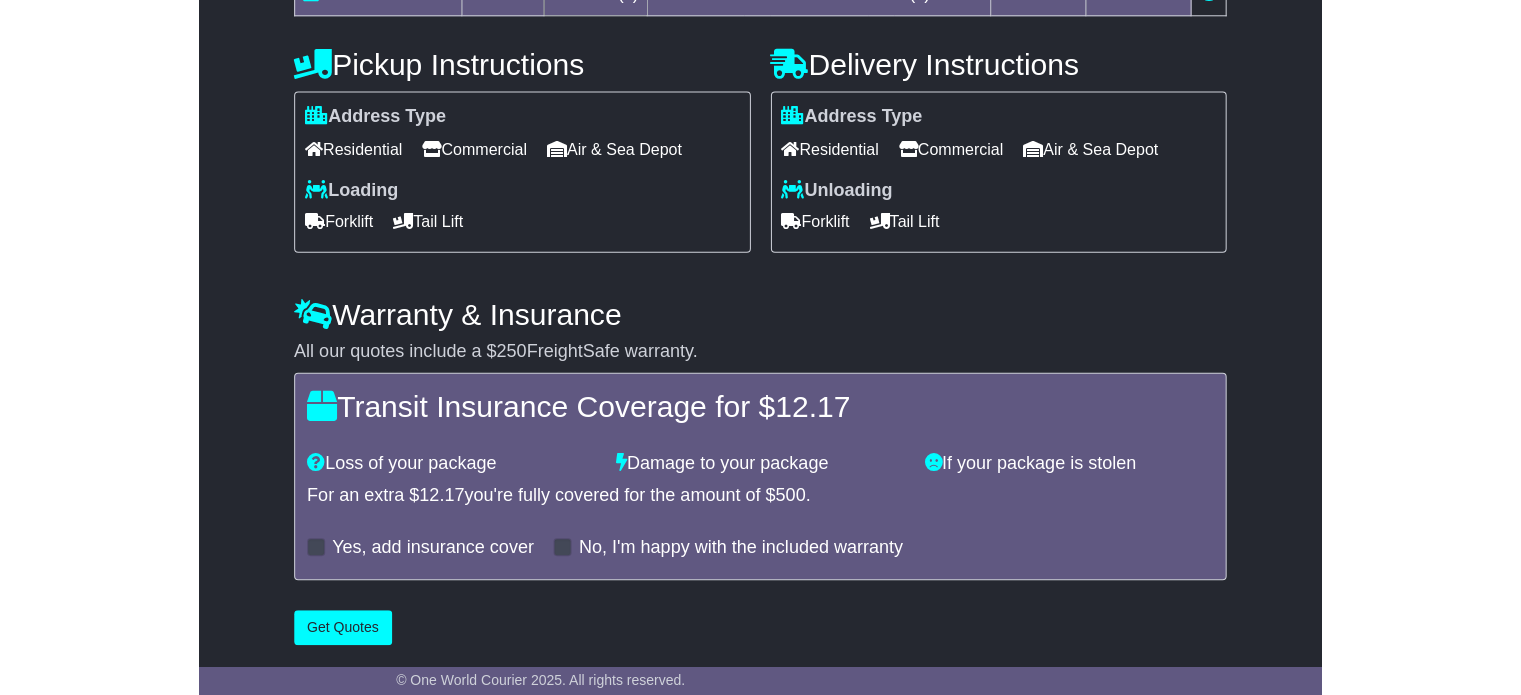 scroll, scrollTop: 745, scrollLeft: 0, axis: vertical 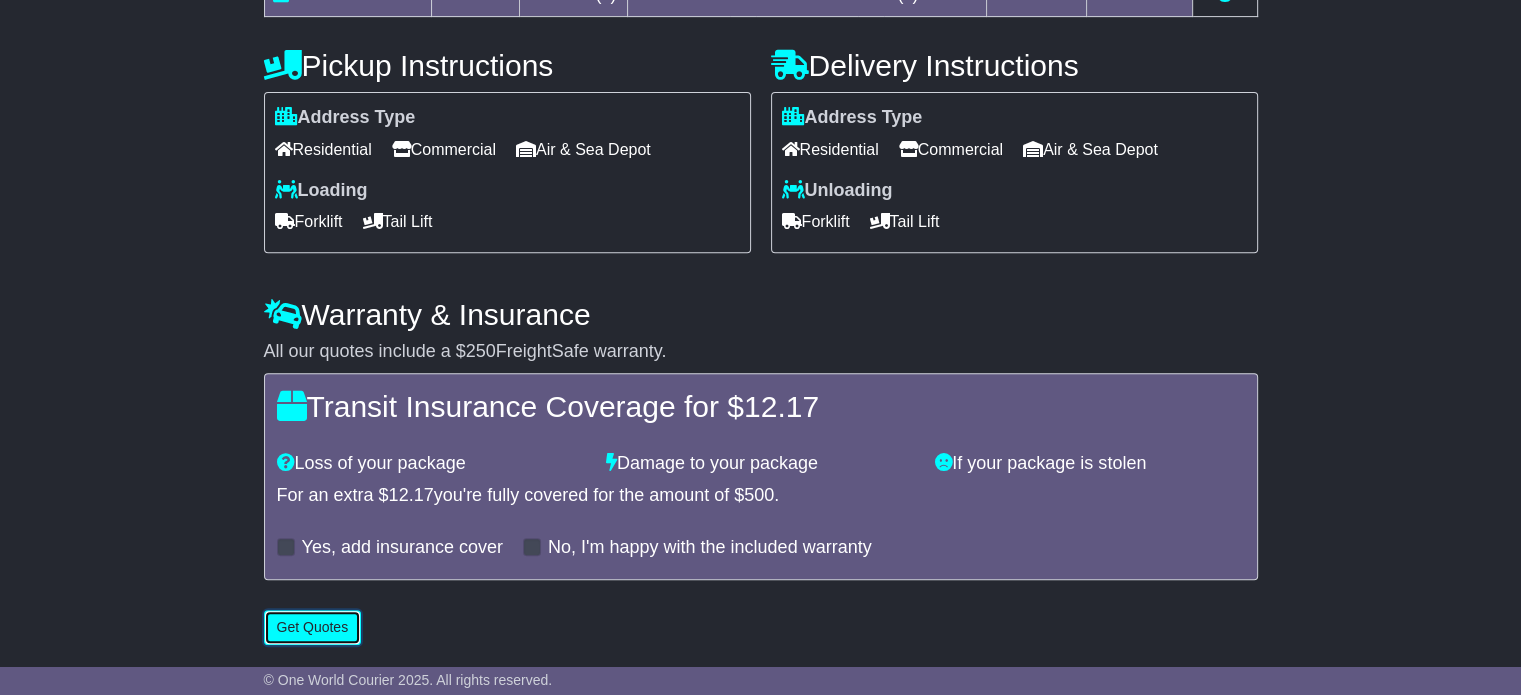click on "Get Quotes" at bounding box center [313, 627] 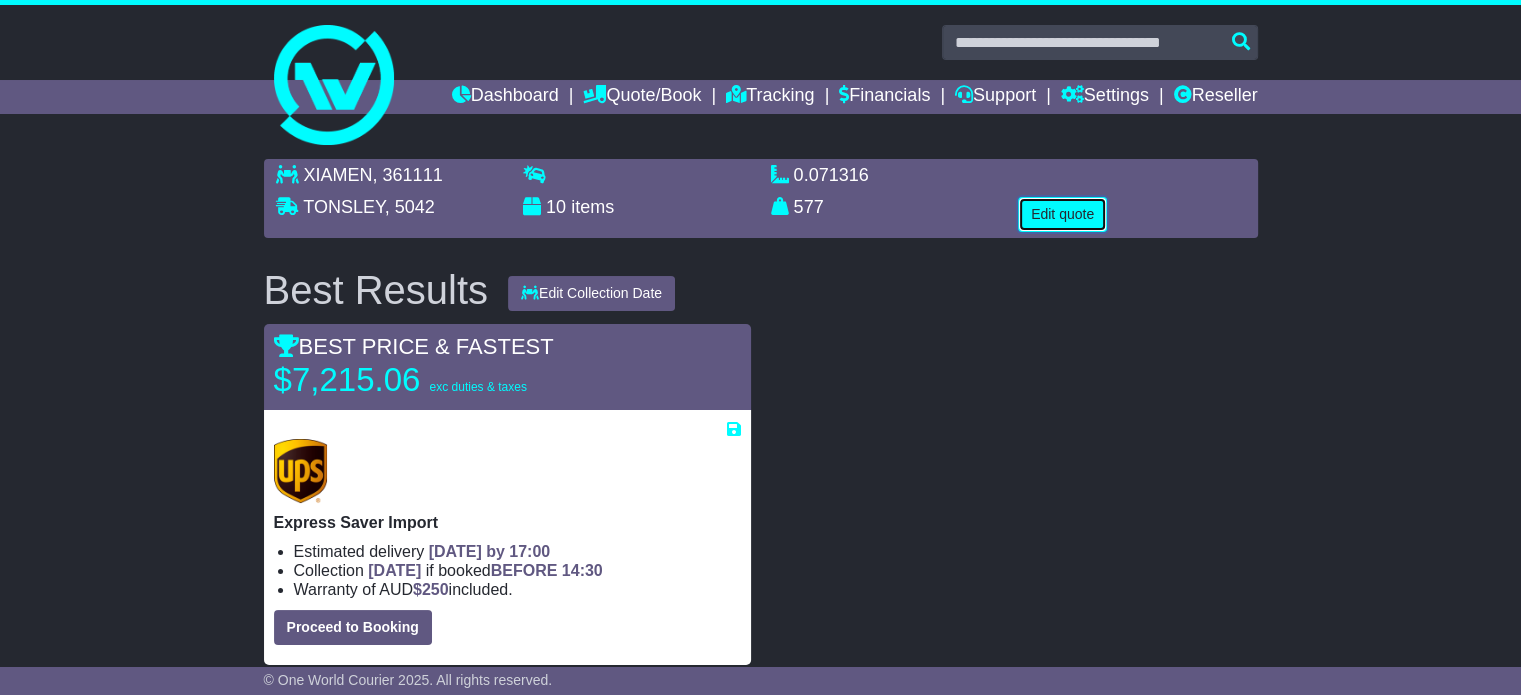 click on "Edit quote" at bounding box center [1062, 214] 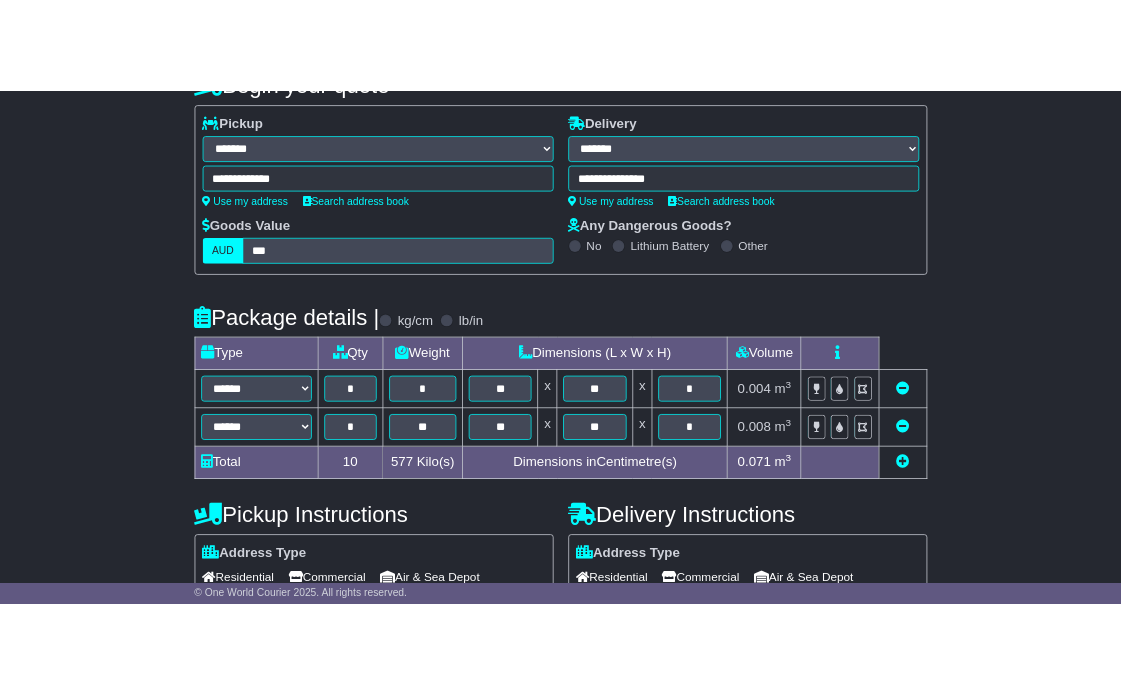 scroll, scrollTop: 300, scrollLeft: 0, axis: vertical 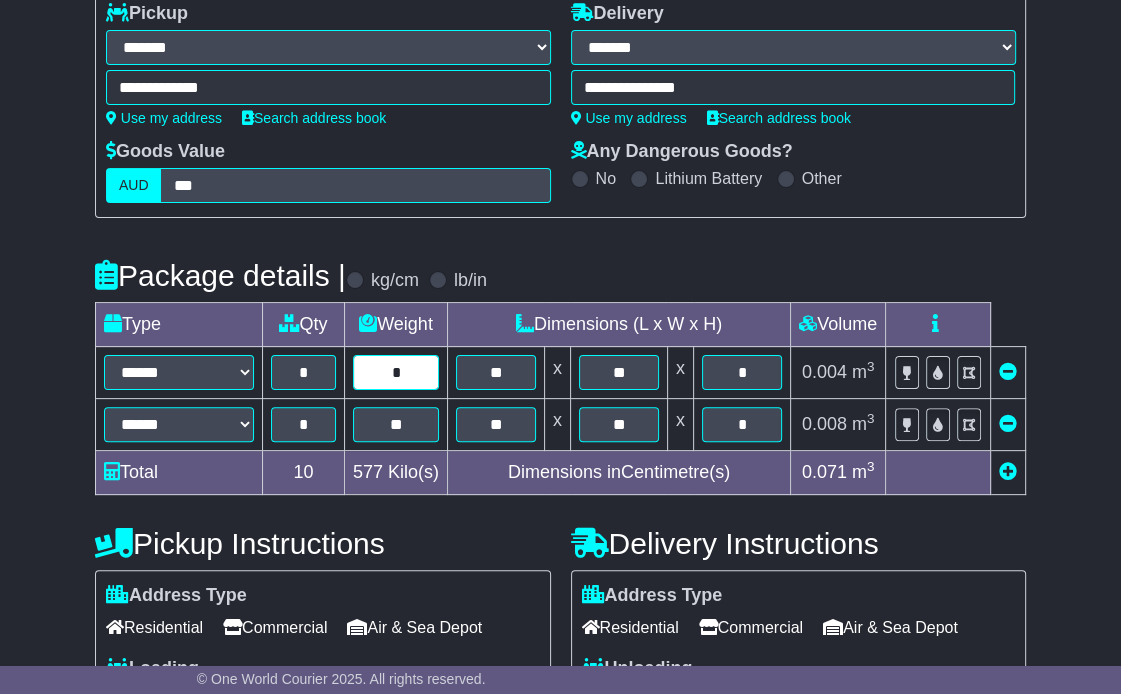 click on "*" at bounding box center (396, 372) 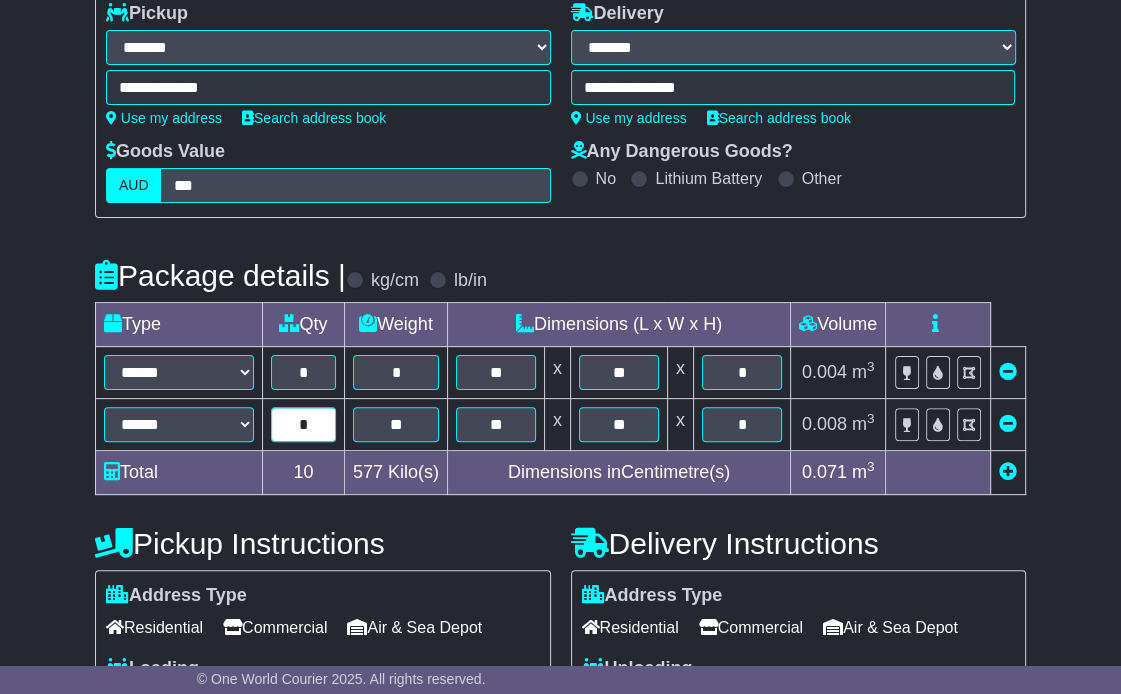 type on "*" 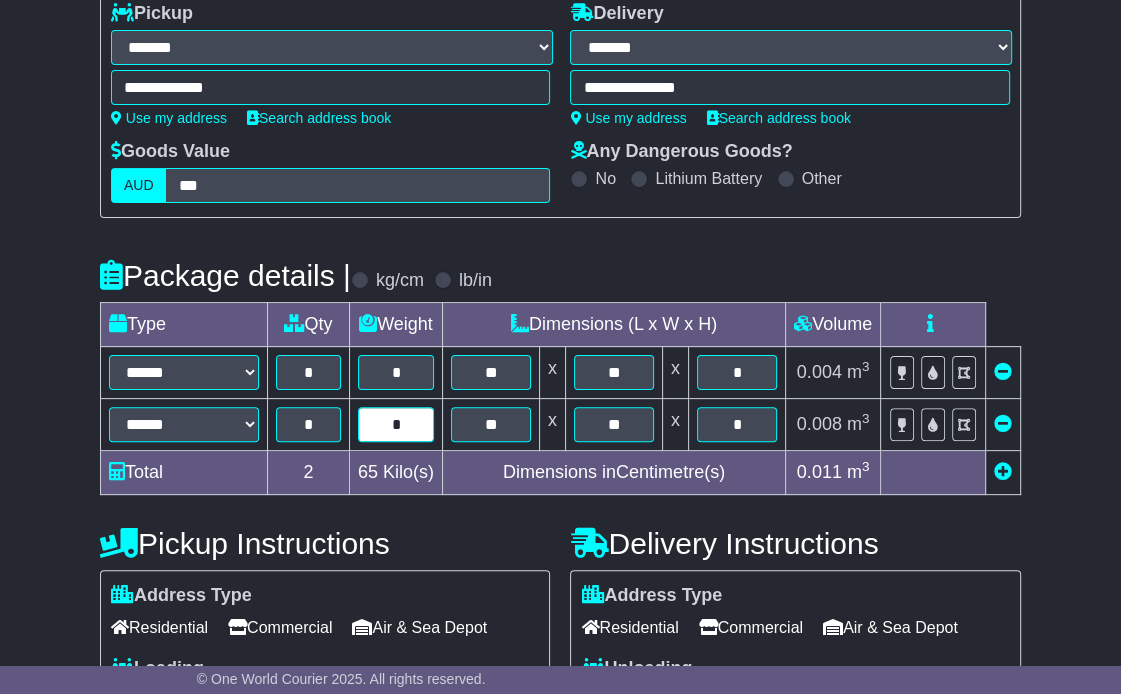 type on "*" 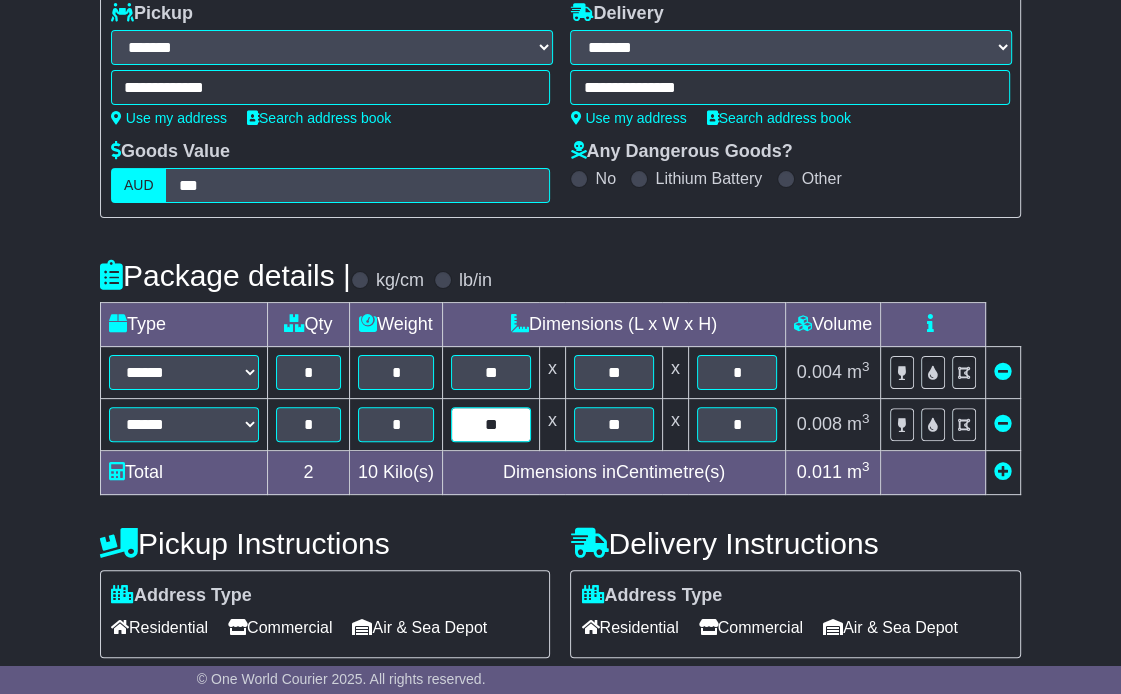 type on "**" 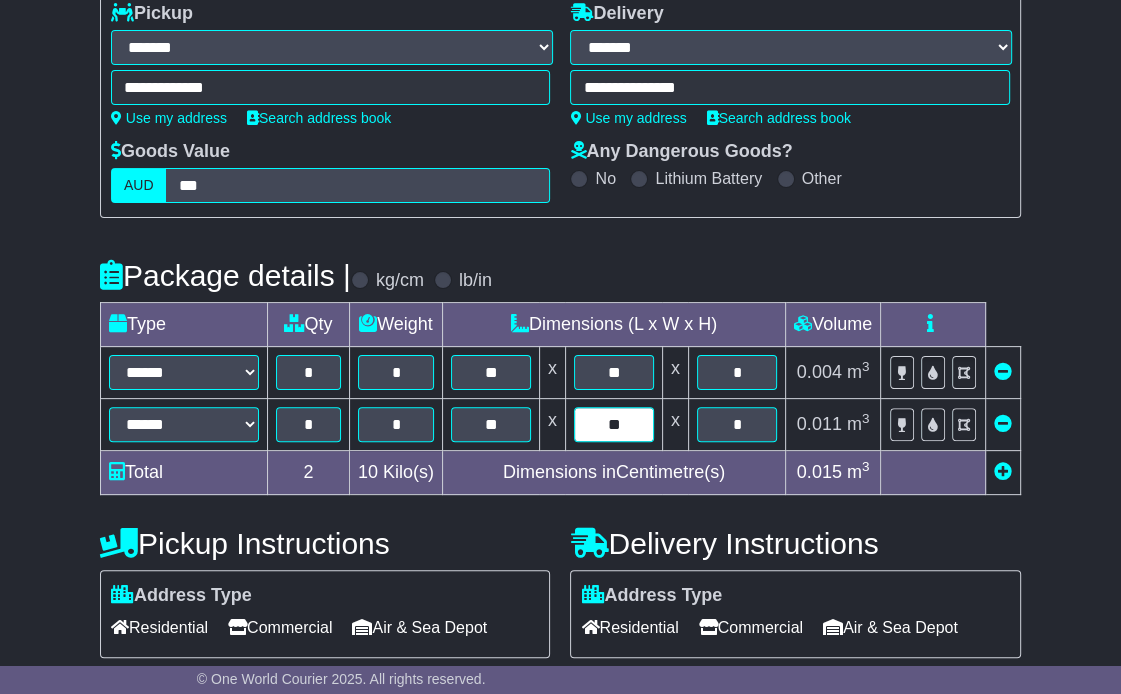 type on "**" 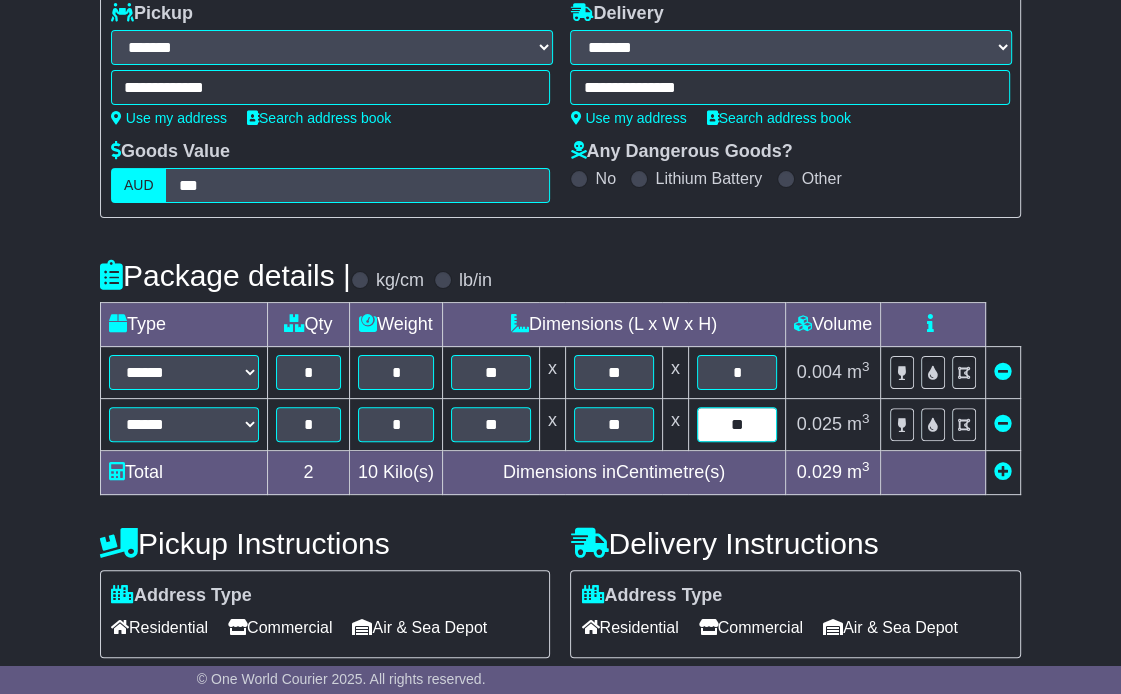 type on "**" 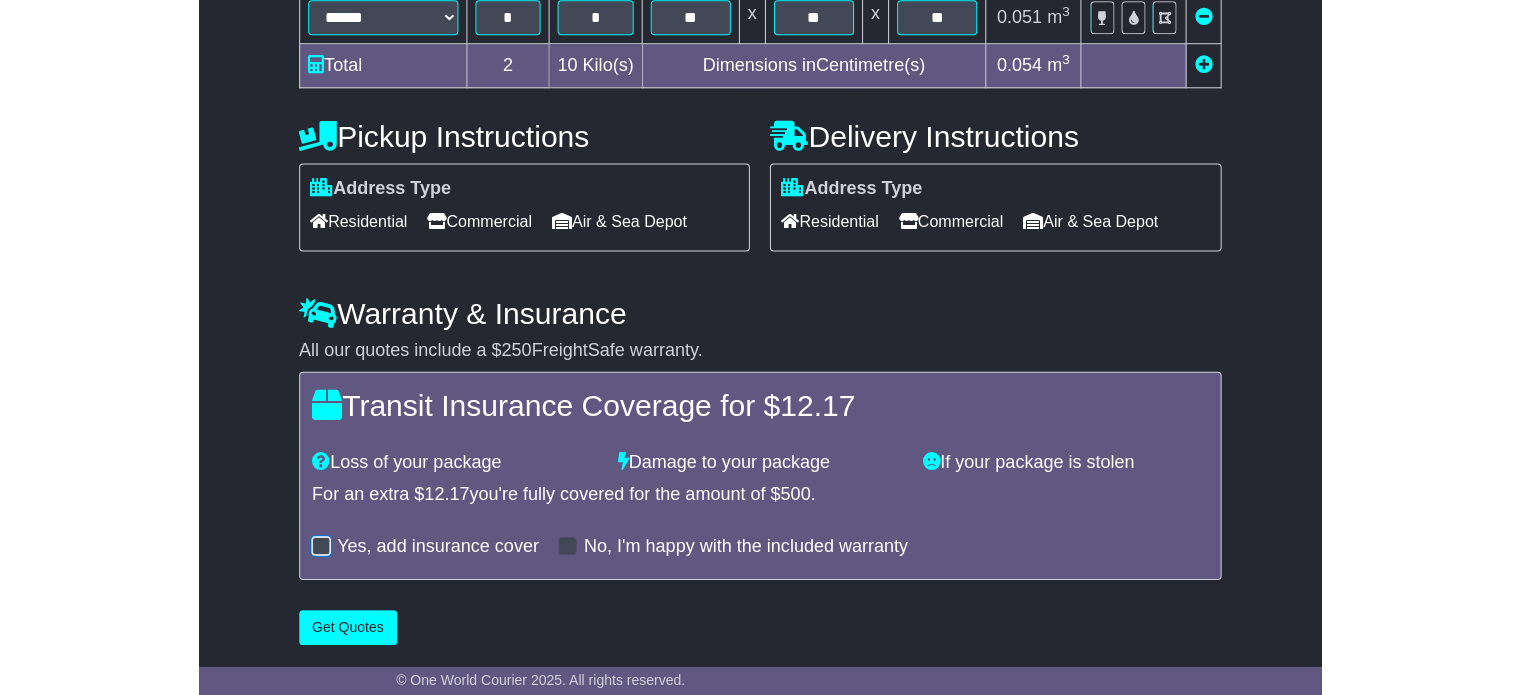scroll, scrollTop: 671, scrollLeft: 0, axis: vertical 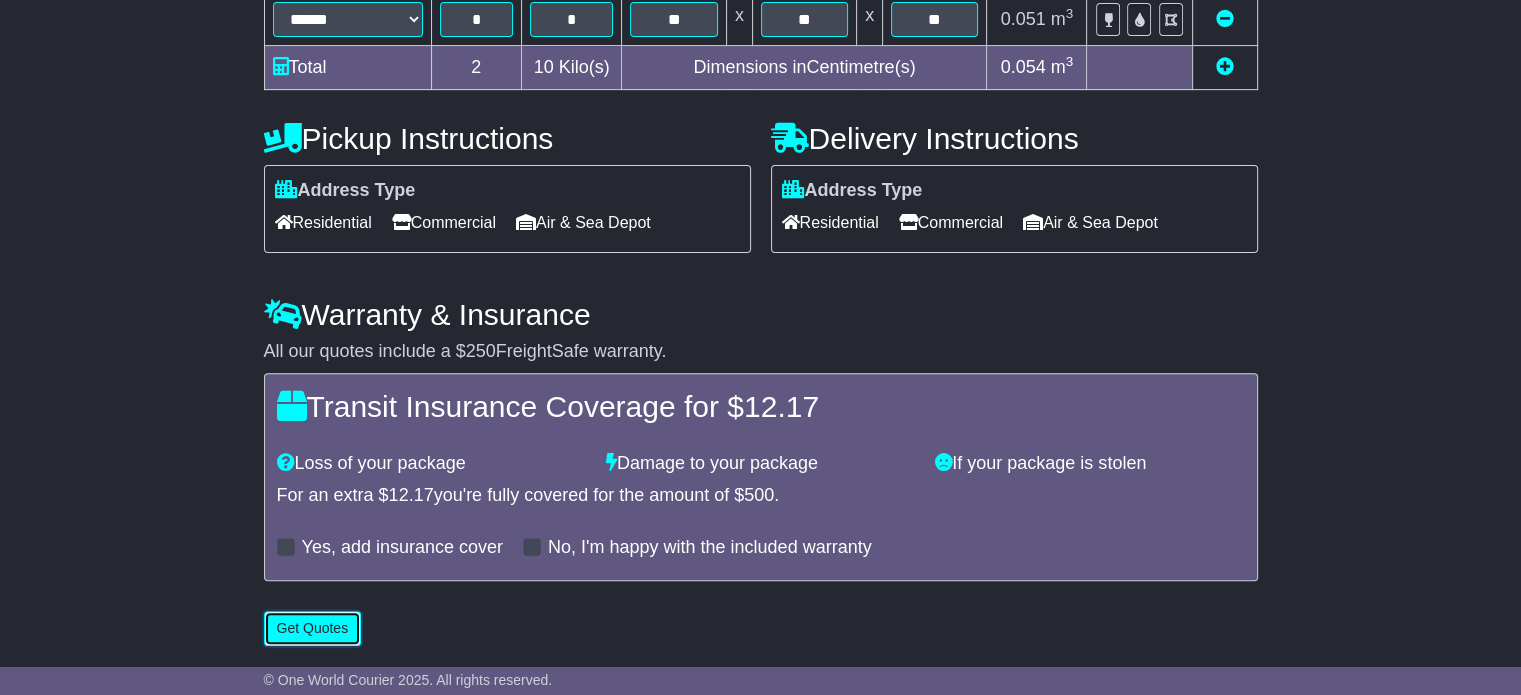 click on "Get Quotes" at bounding box center [313, 628] 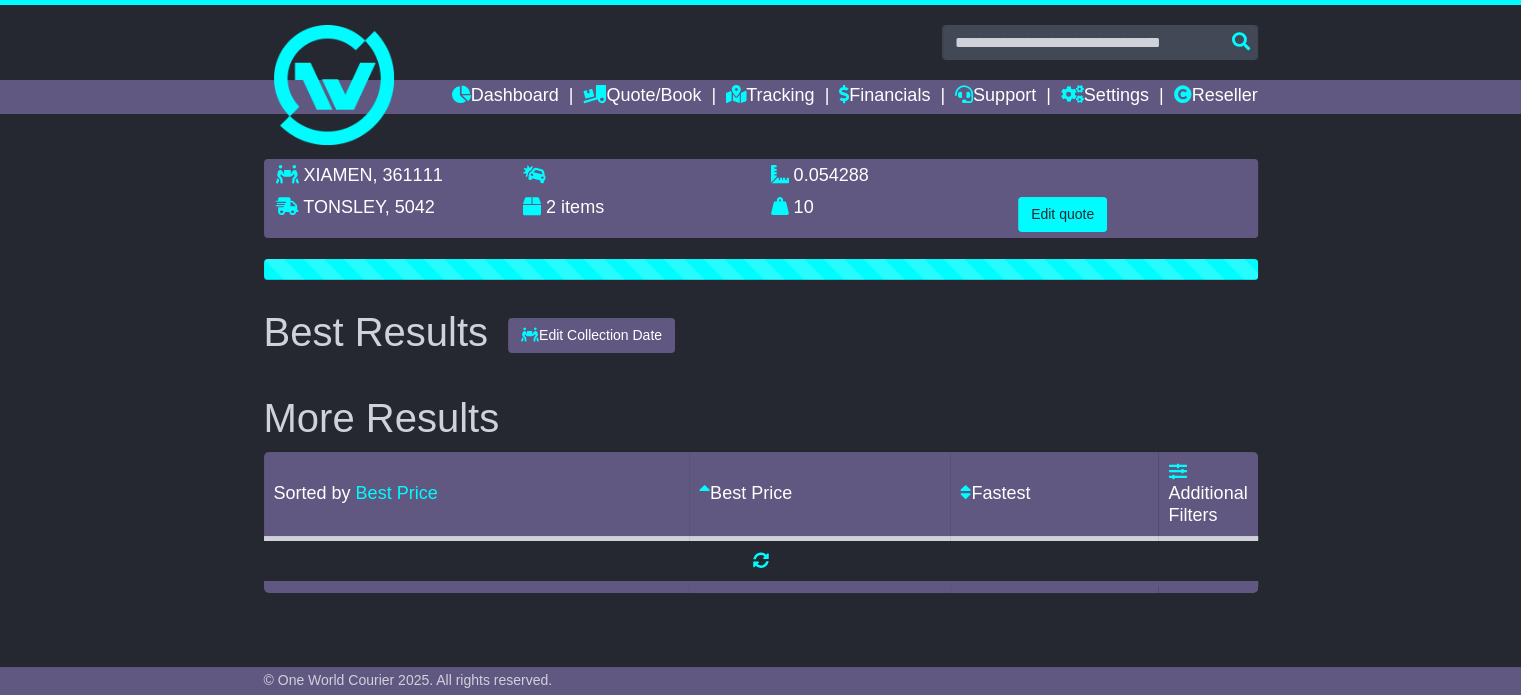 scroll, scrollTop: 0, scrollLeft: 0, axis: both 